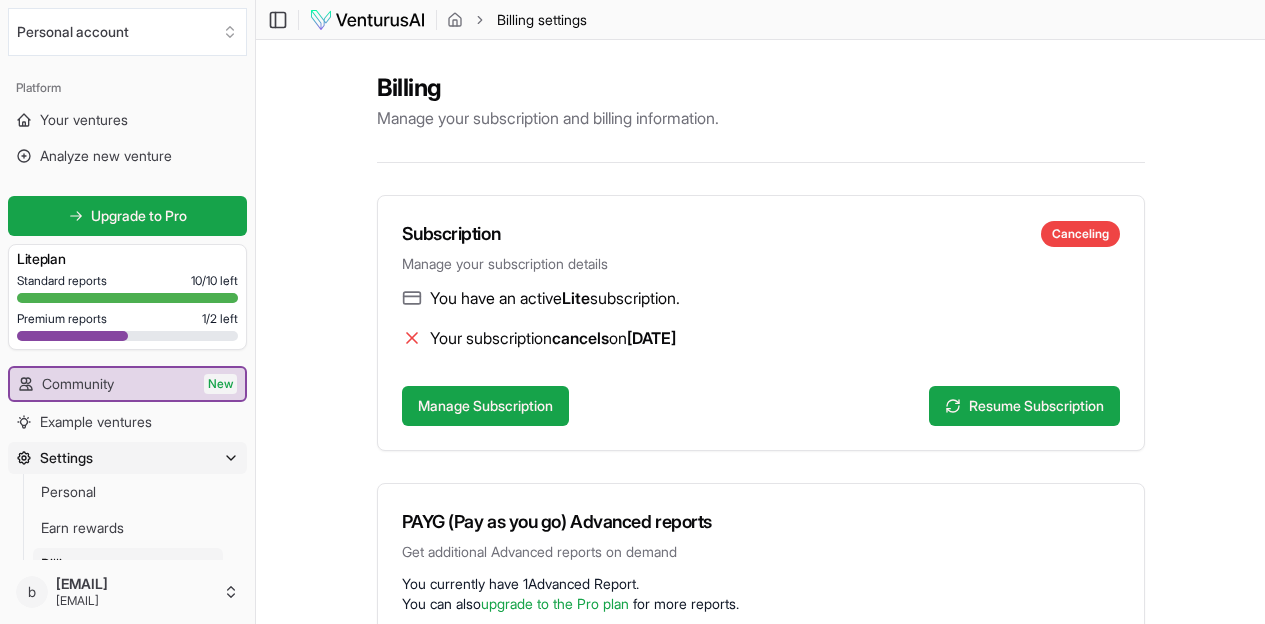 scroll, scrollTop: 0, scrollLeft: 0, axis: both 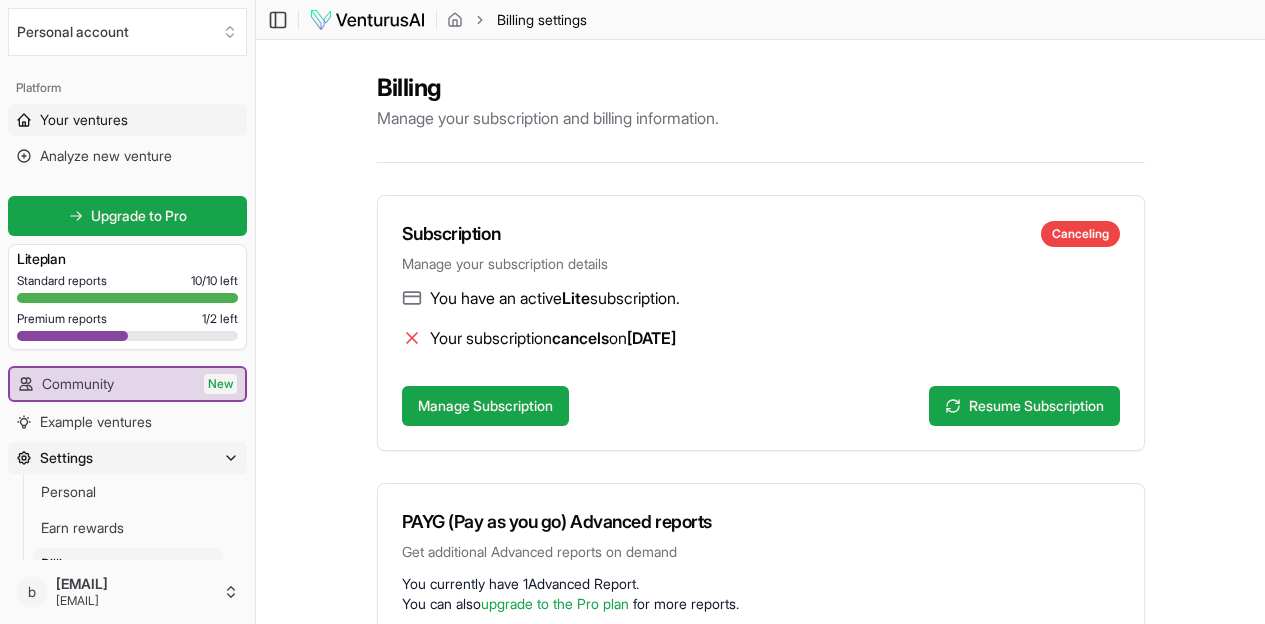 click on "Your ventures" at bounding box center (84, 120) 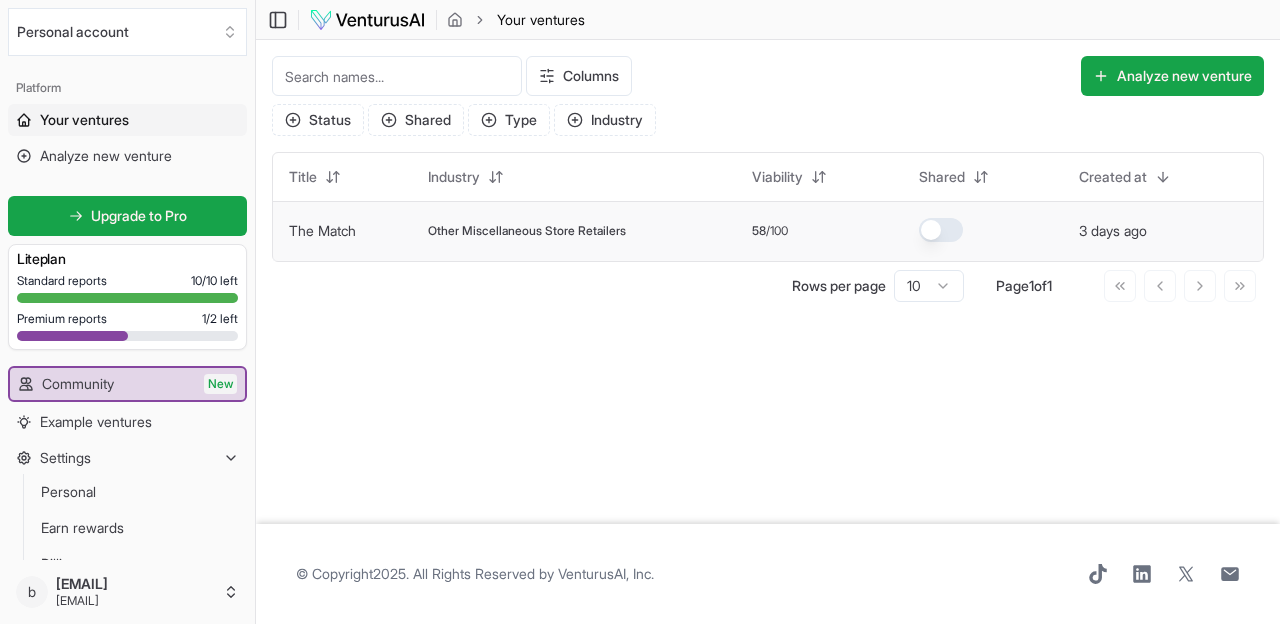 click on "The Match" at bounding box center [322, 230] 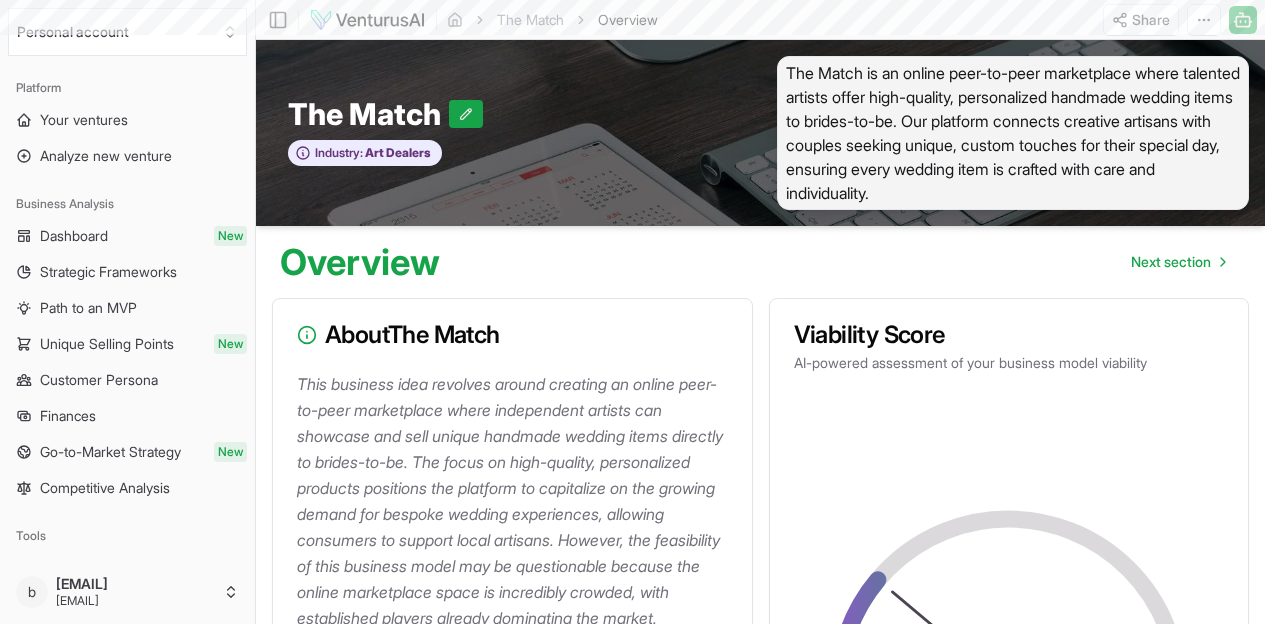 scroll, scrollTop: 8377, scrollLeft: 0, axis: vertical 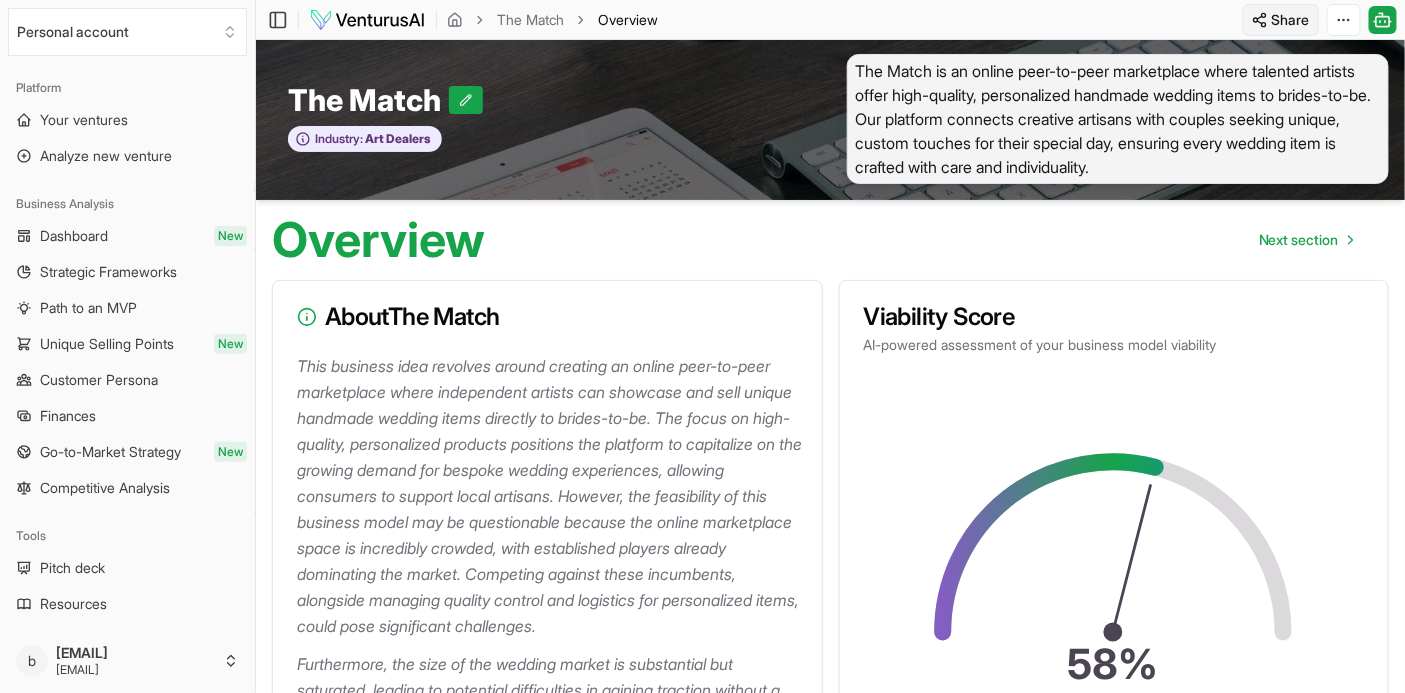 click on "We value your privacy We use cookies to enhance your browsing experience, serve personalized ads or content, and analyze our traffic. By clicking "Accept All", you consent to our use of cookies. Customize    Accept All Customize Consent Preferences   We use cookies to help you navigate efficiently and perform certain functions. You will find detailed information about all cookies under each consent category below. The cookies that are categorized as "Necessary" are stored on your browser as they are essential for enabling the basic functionalities of the site. ...  Show more Necessary Always Active Necessary cookies are required to enable the basic features of this site, such as providing secure log-in or adjusting your consent preferences. These cookies do not store any personally identifiable data. Cookie cookieyes-consent Duration 1 year Description Cookie __cf_bm Duration 1 hour Description This cookie, set by Cloudflare, is used to support Cloudflare Bot Management.  Cookie _cfuvid Duration session lidc" at bounding box center [702, 344] 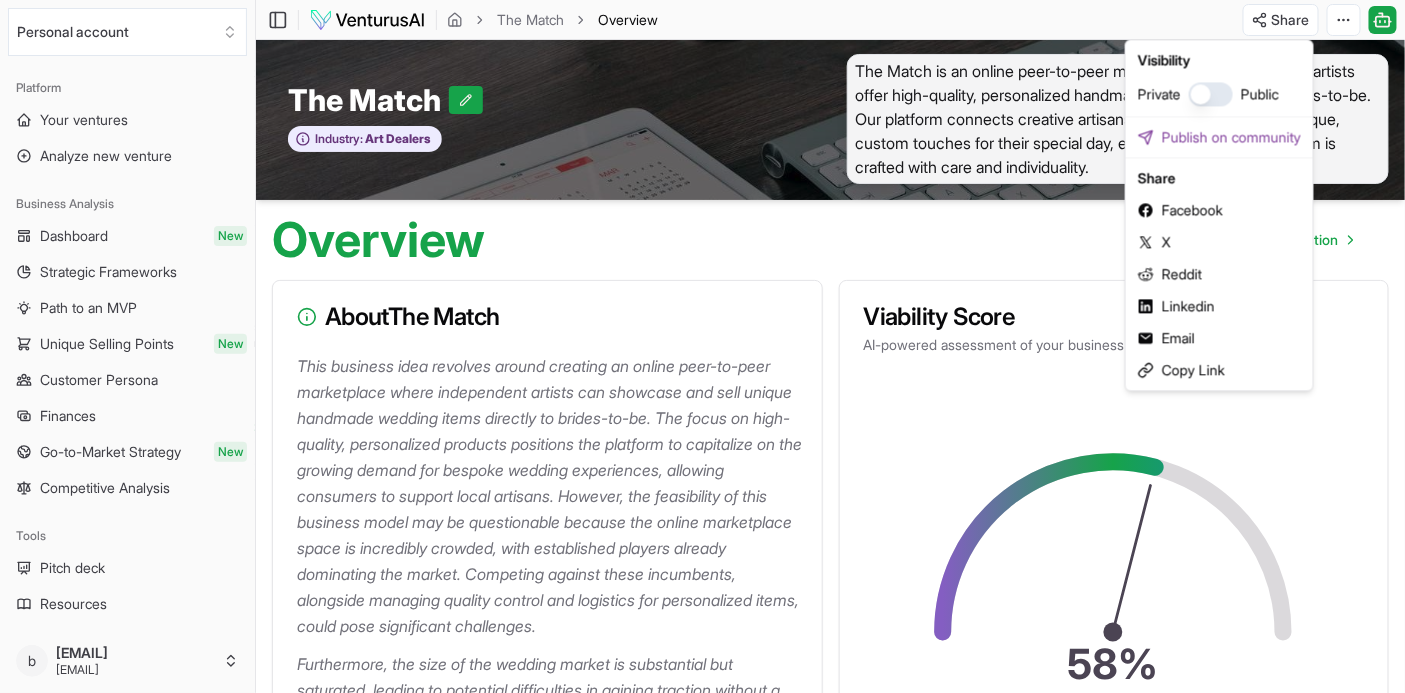click on "We value your privacy We use cookies to enhance your browsing experience, serve personalized ads or content, and analyze our traffic. By clicking "Accept All", you consent to our use of cookies. Customize    Accept All Customize Consent Preferences   We use cookies to help you navigate efficiently and perform certain functions. You will find detailed information about all cookies under each consent category below. The cookies that are categorized as "Necessary" are stored on your browser as they are essential for enabling the basic functionalities of the site. ...  Show more Necessary Always Active Necessary cookies are required to enable the basic features of this site, such as providing secure log-in or adjusting your consent preferences. These cookies do not store any personally identifiable data. Cookie cookieyes-consent Duration 1 year Description Cookie __cf_bm Duration 1 hour Description This cookie, set by Cloudflare, is used to support Cloudflare Bot Management.  Cookie _cfuvid Duration session lidc" at bounding box center [702, 344] 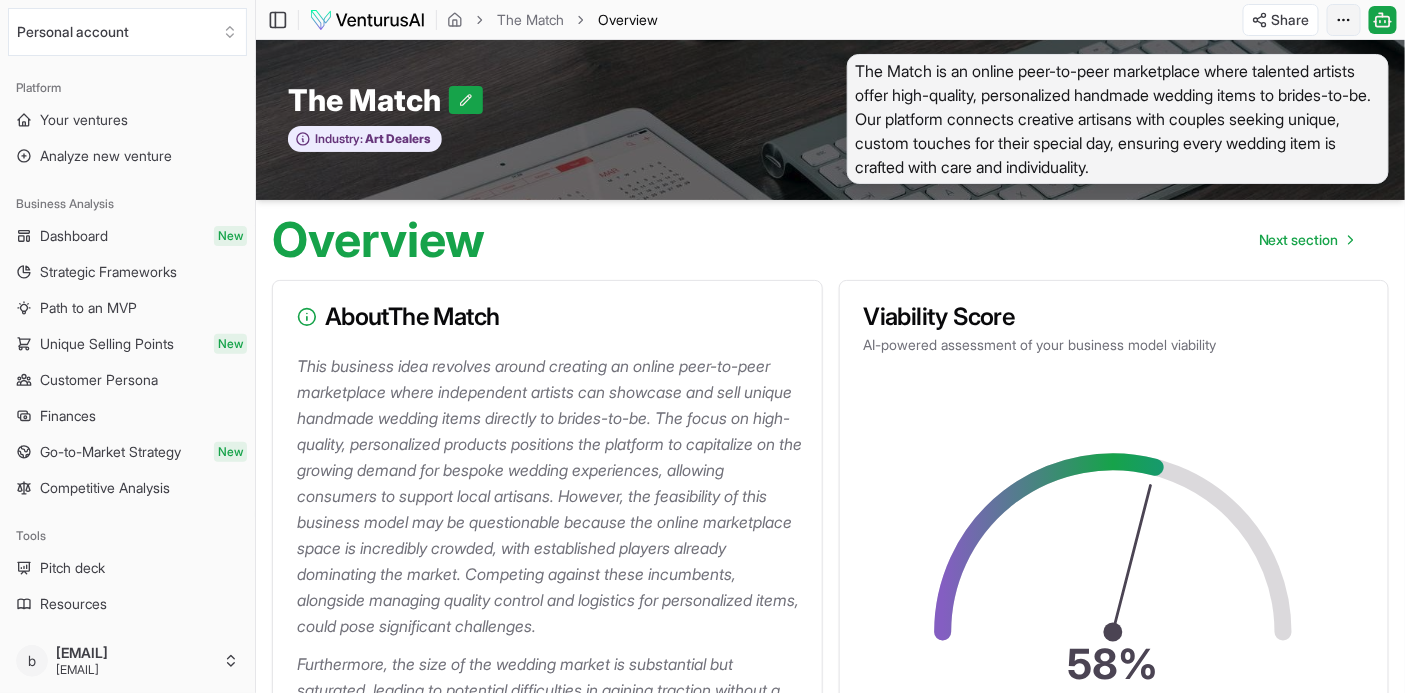 click on "We value your privacy We use cookies to enhance your browsing experience, serve personalized ads or content, and analyze our traffic. By clicking "Accept All", you consent to our use of cookies. Customize    Accept All Customize Consent Preferences   We use cookies to help you navigate efficiently and perform certain functions. You will find detailed information about all cookies under each consent category below. The cookies that are categorized as "Necessary" are stored on your browser as they are essential for enabling the basic functionalities of the site. ...  Show more Necessary Always Active Necessary cookies are required to enable the basic features of this site, such as providing secure log-in or adjusting your consent preferences. These cookies do not store any personally identifiable data. Cookie cookieyes-consent Duration 1 year Description Cookie __cf_bm Duration 1 hour Description This cookie, set by Cloudflare, is used to support Cloudflare Bot Management.  Cookie _cfuvid Duration session lidc" at bounding box center [702, 344] 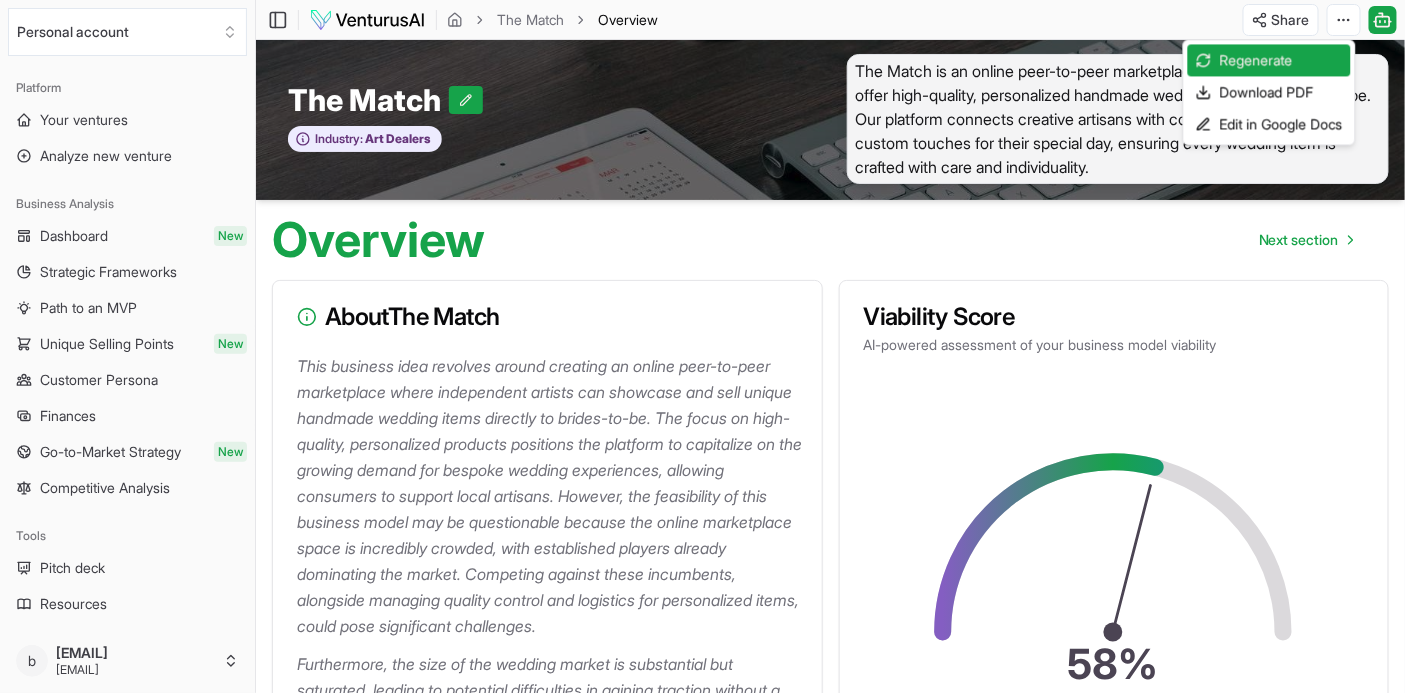 click on "We value your privacy We use cookies to enhance your browsing experience, serve personalized ads or content, and analyze our traffic. By clicking "Accept All", you consent to our use of cookies. Customize    Accept All Customize Consent Preferences   We use cookies to help you navigate efficiently and perform certain functions. You will find detailed information about all cookies under each consent category below. The cookies that are categorized as "Necessary" are stored on your browser as they are essential for enabling the basic functionalities of the site. ...  Show more Necessary Always Active Necessary cookies are required to enable the basic features of this site, such as providing secure log-in or adjusting your consent preferences. These cookies do not store any personally identifiable data. Cookie cookieyes-consent Duration 1 year Description Cookie __cf_bm Duration 1 hour Description This cookie, set by Cloudflare, is used to support Cloudflare Bot Management.  Cookie _cfuvid Duration session lidc" at bounding box center (702, 344) 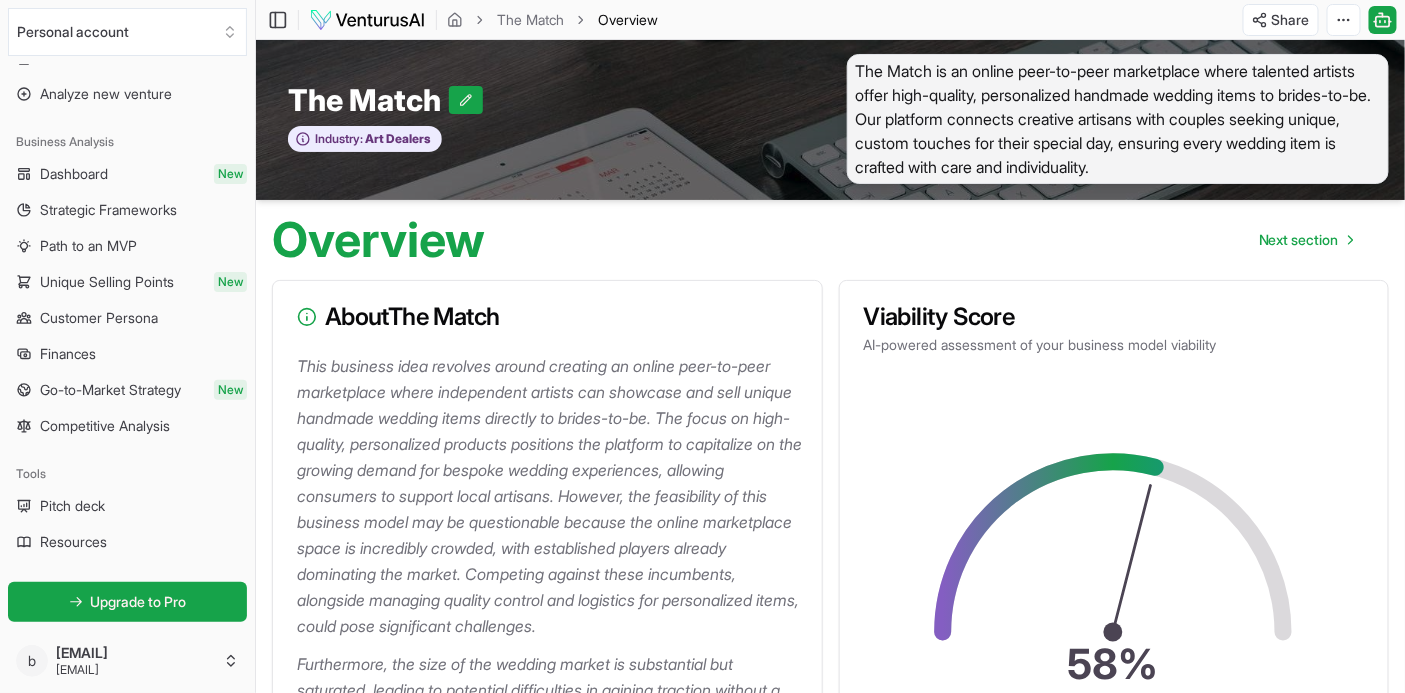 scroll, scrollTop: 334, scrollLeft: 0, axis: vertical 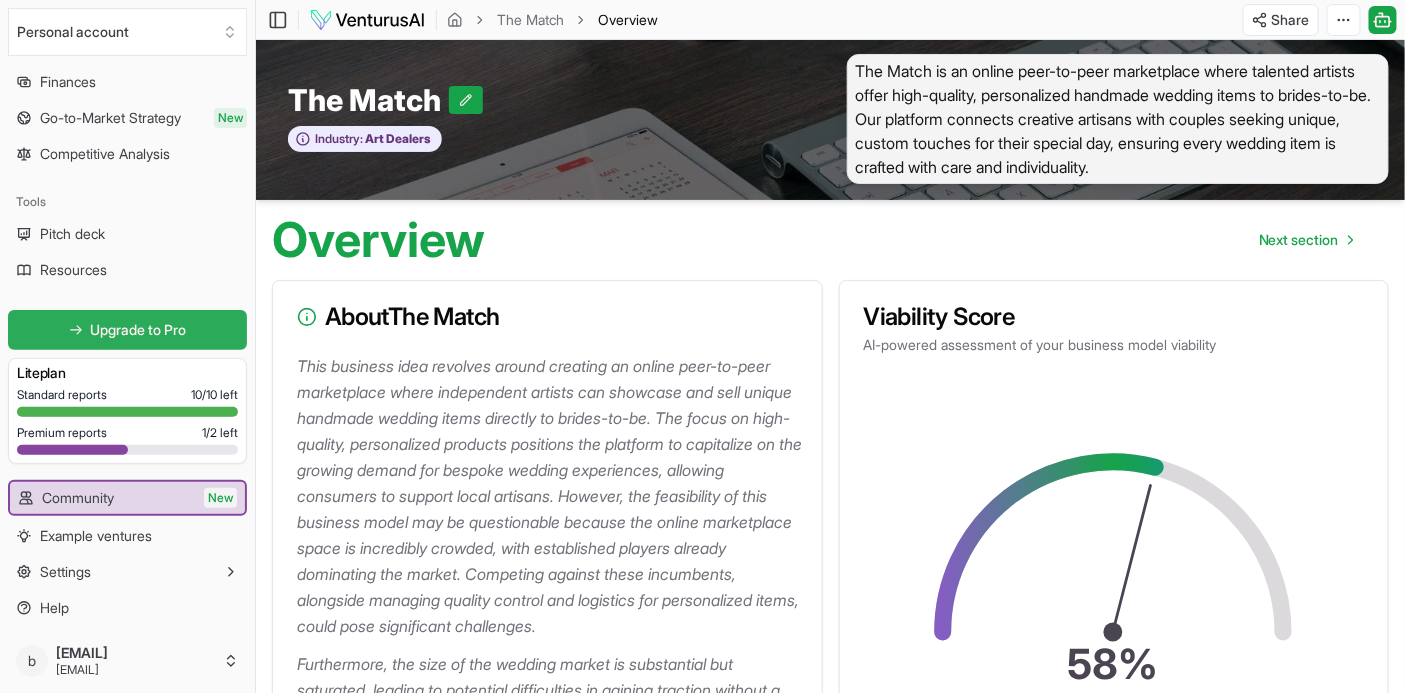 click on "Upgrade to Pro" at bounding box center [139, 330] 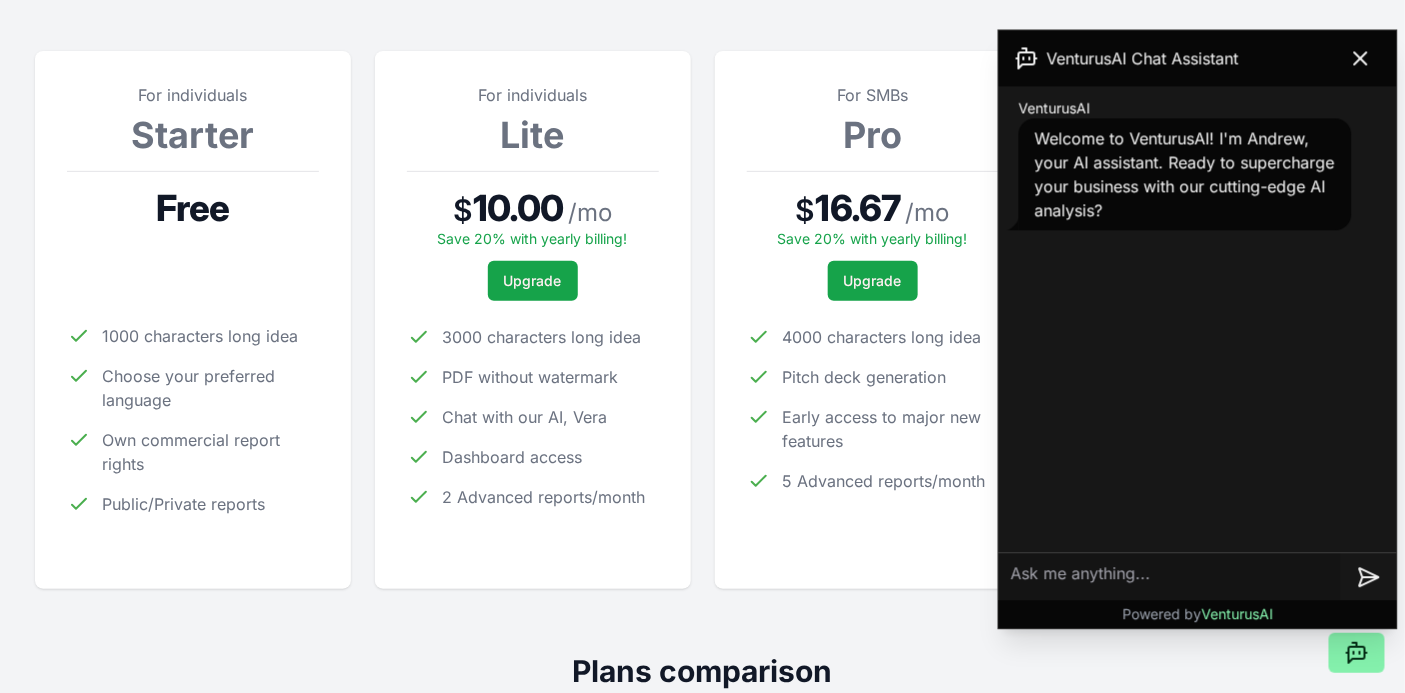scroll, scrollTop: 294, scrollLeft: 0, axis: vertical 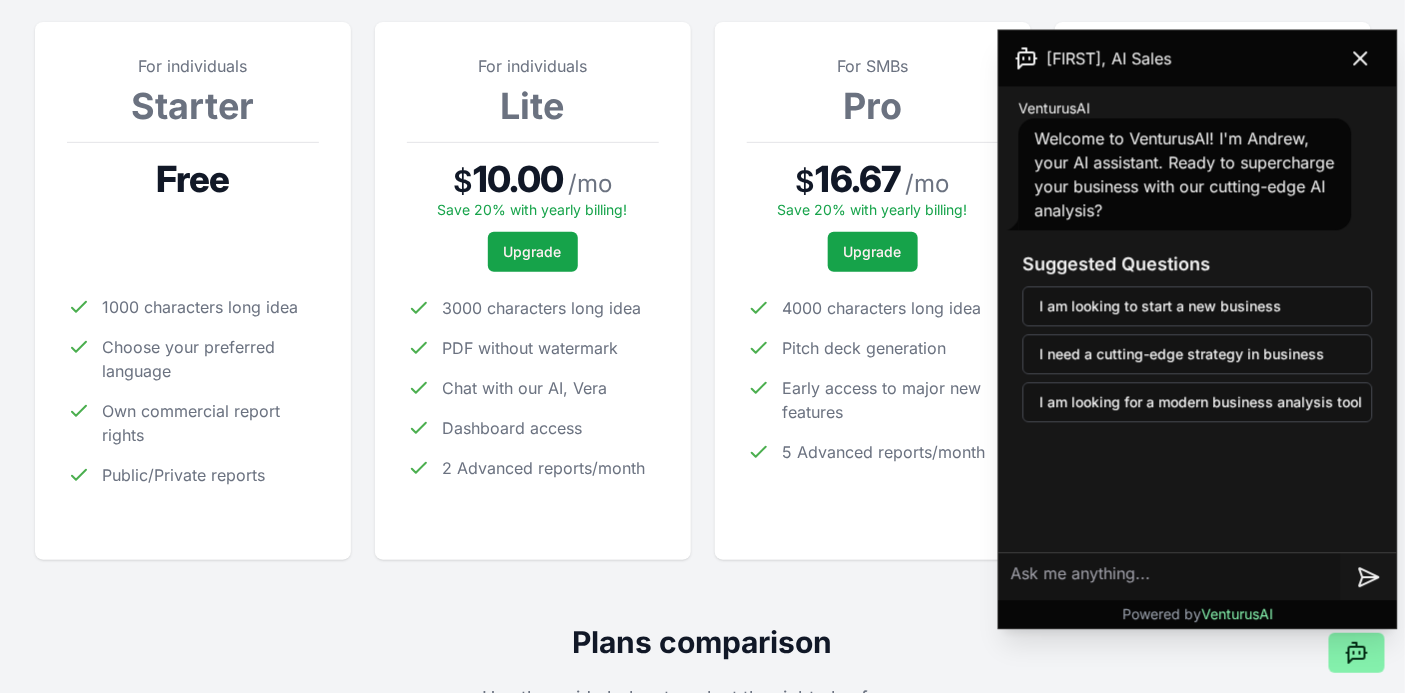 click 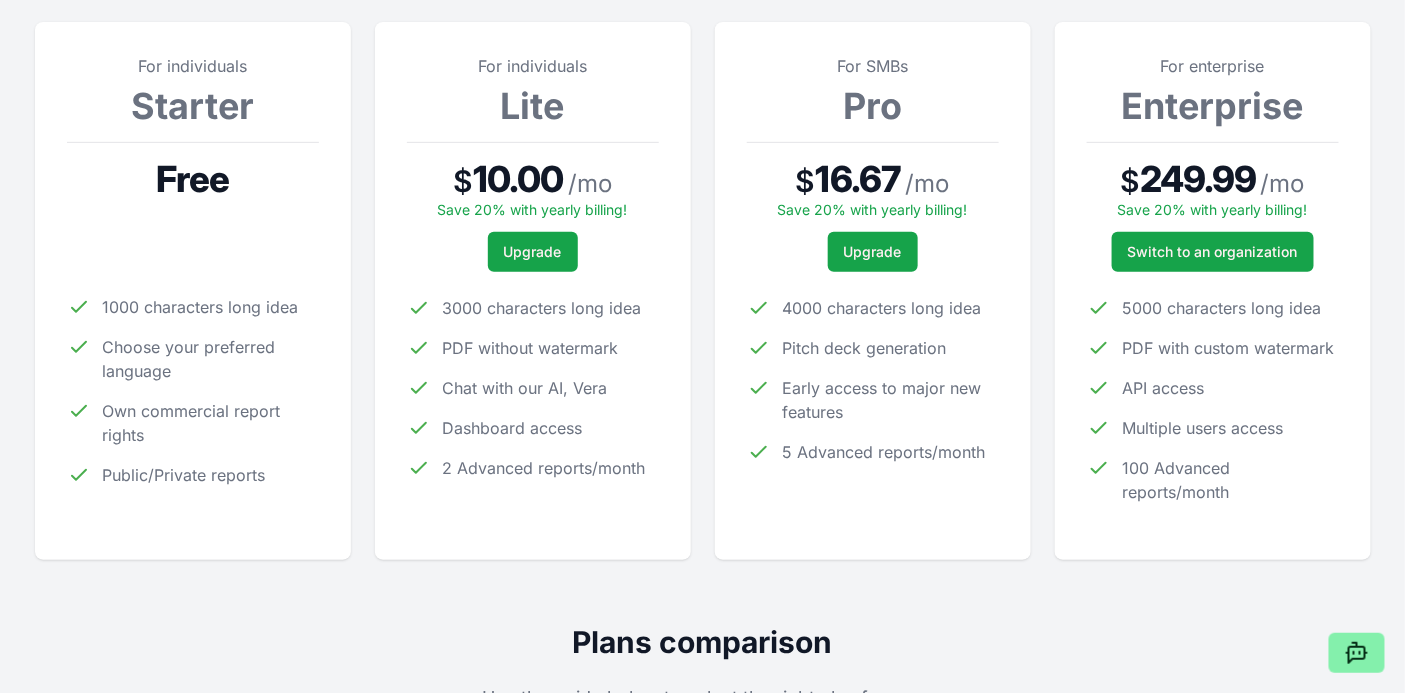 click on "Pitch deck generation" at bounding box center [865, 348] 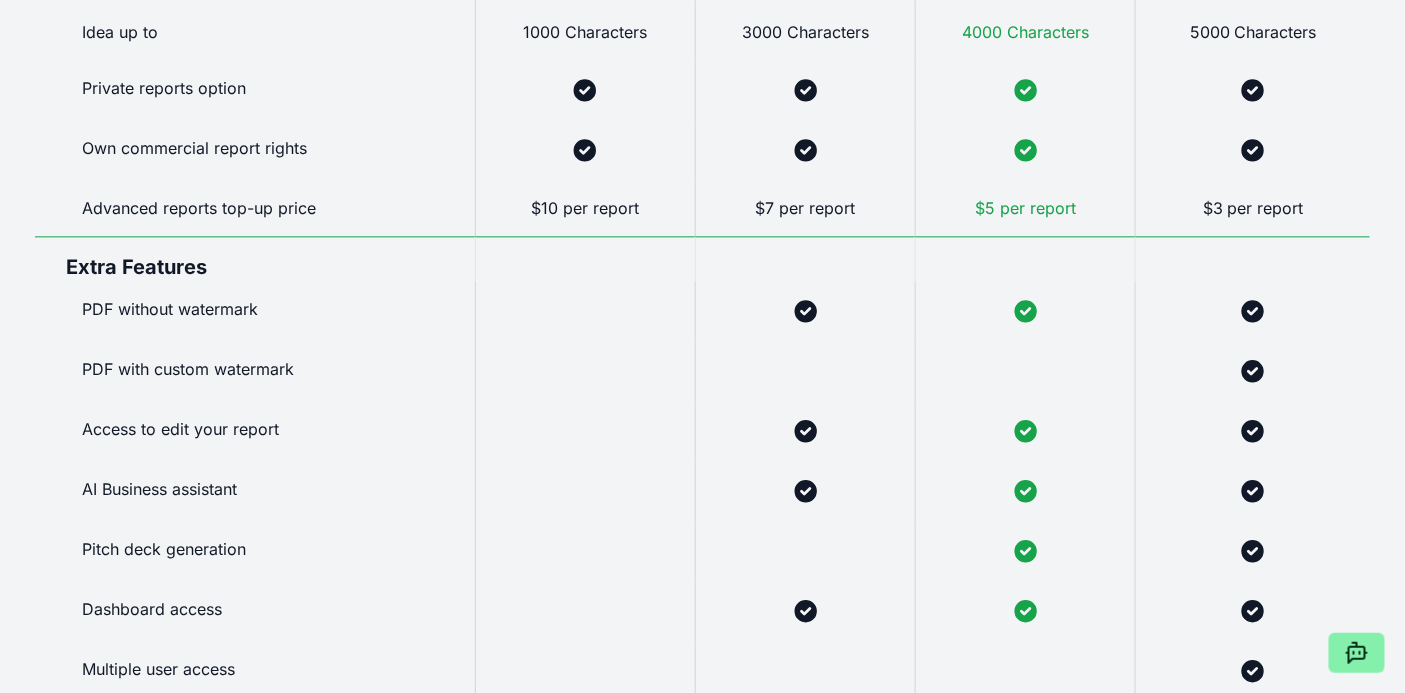 scroll, scrollTop: 1520, scrollLeft: 0, axis: vertical 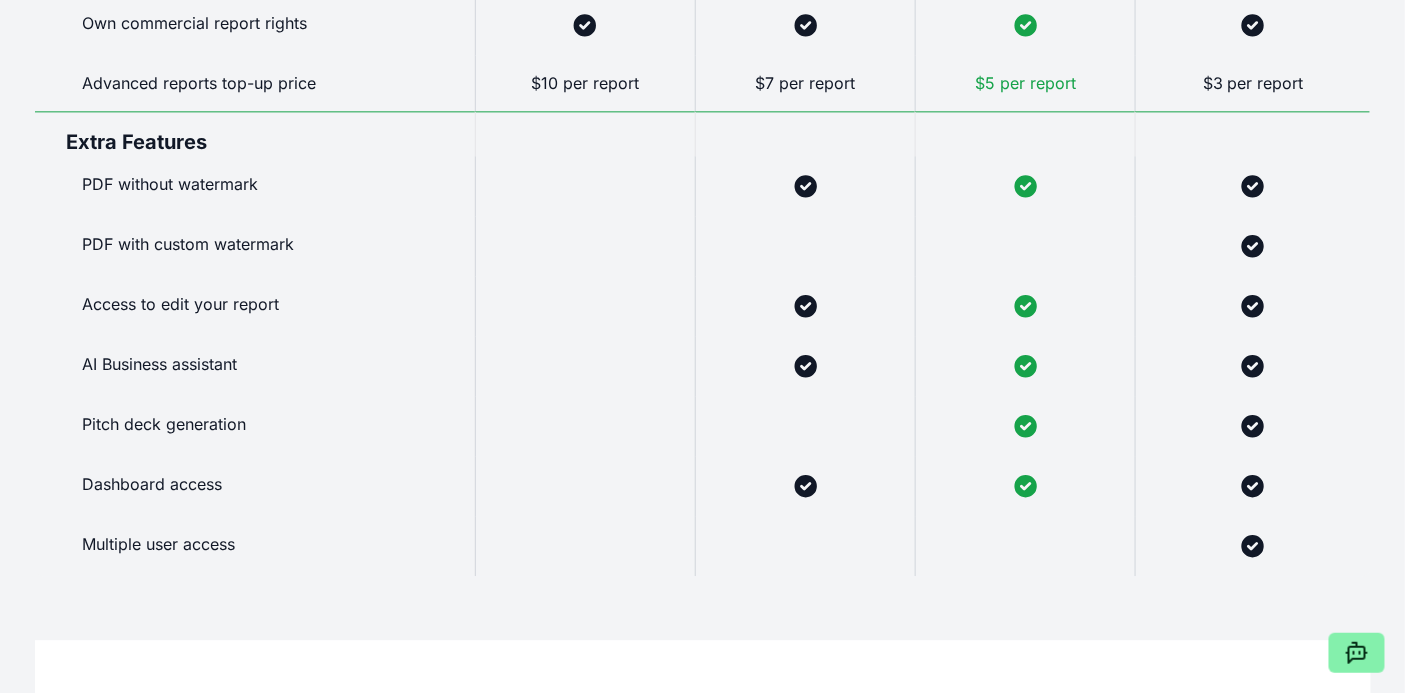 click on "Pitch deck generation" at bounding box center (255, 426) 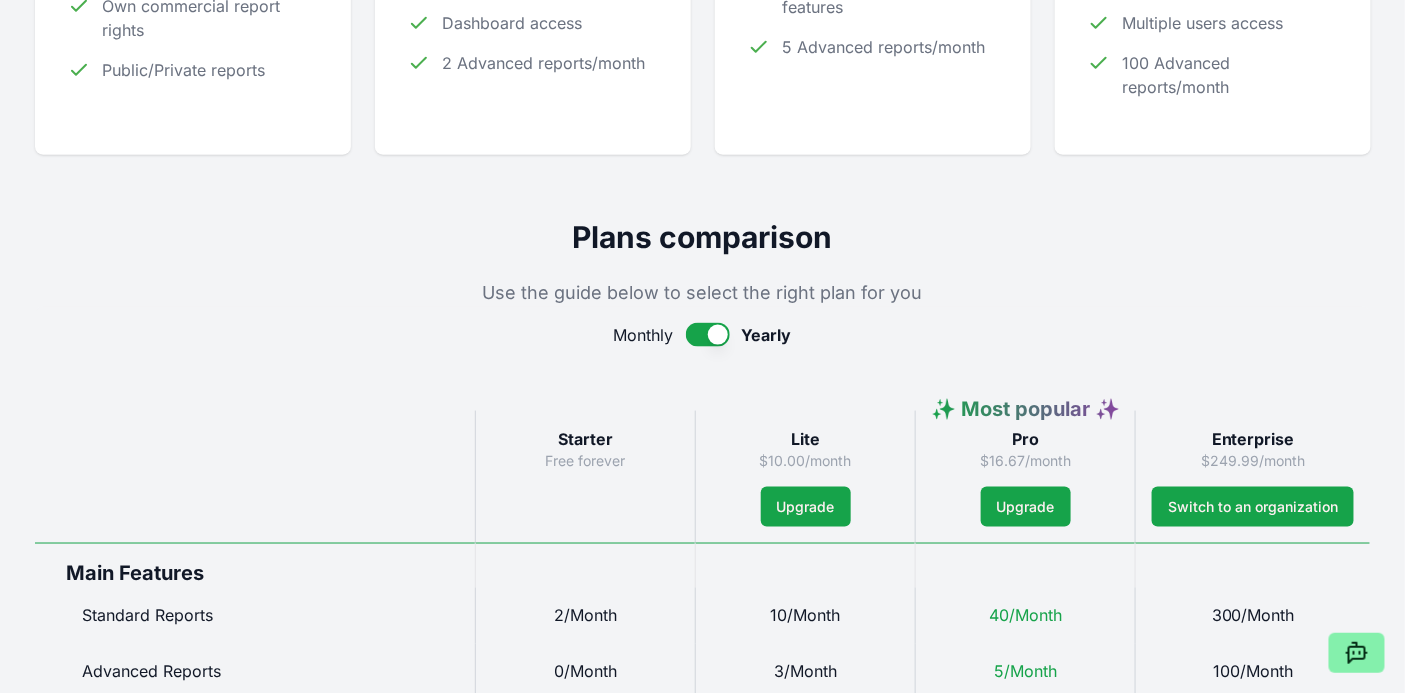 scroll, scrollTop: 0, scrollLeft: 0, axis: both 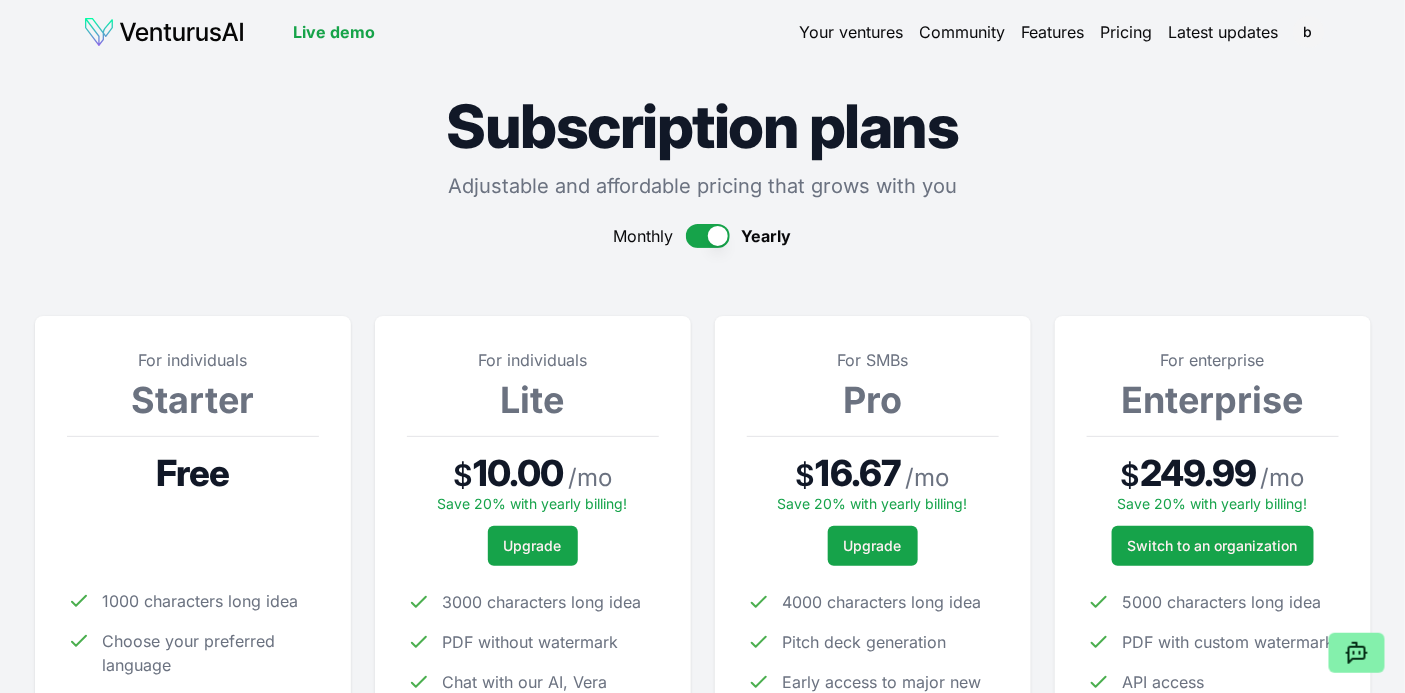 click on "Features" at bounding box center [1053, 32] 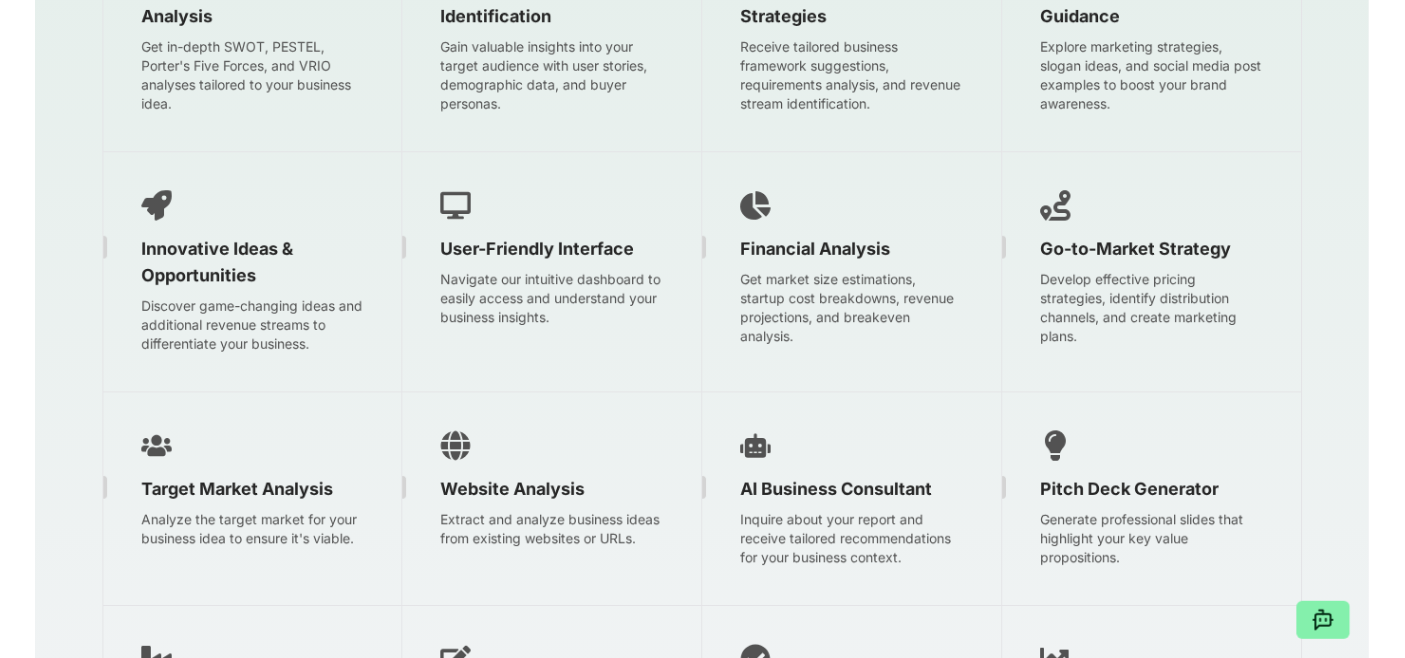 scroll, scrollTop: 2751, scrollLeft: 0, axis: vertical 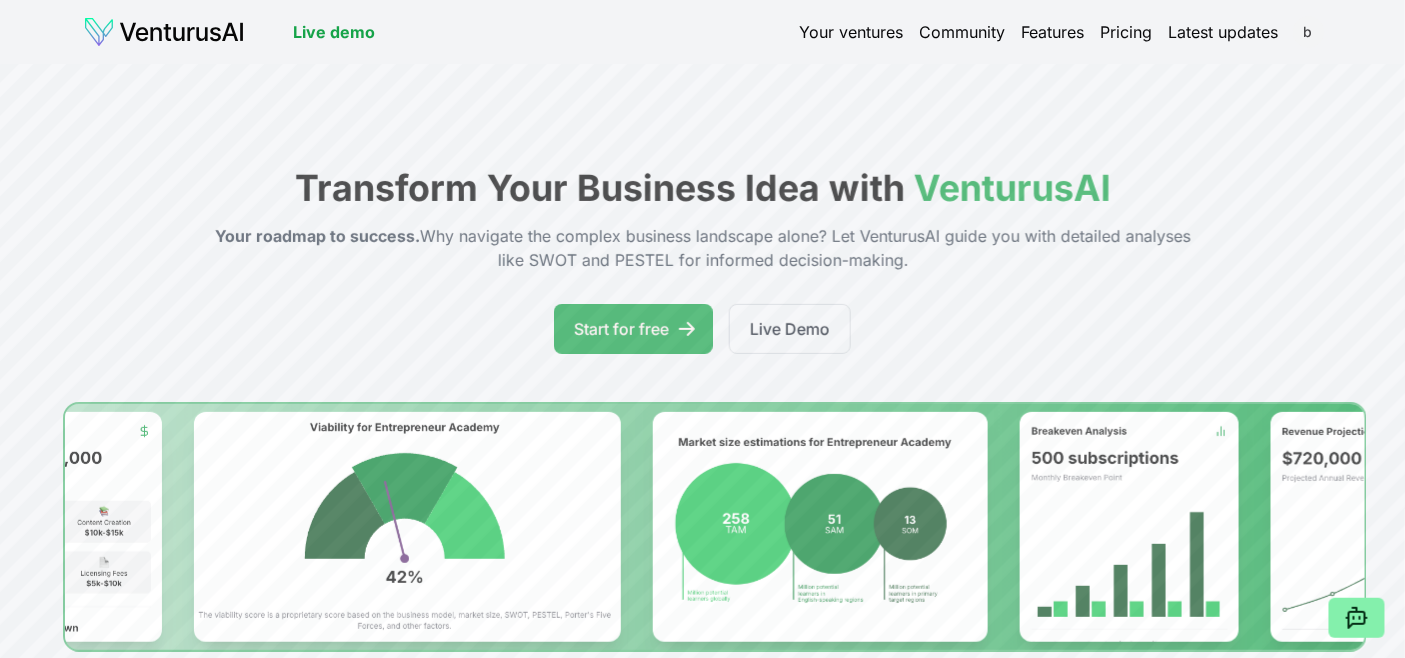click on "We value your privacy We use cookies to enhance your browsing experience, serve personalized ads or content, and analyze our traffic. By clicking "Accept All", you consent to our use of cookies. Customize    Accept All Customize Consent Preferences   We use cookies to help you navigate efficiently and perform certain functions. You will find detailed information about all cookies under each consent category below. The cookies that are categorized as "Necessary" are stored on your browser as they are essential for enabling the basic functionalities of the site. ...  Show more Necessary Always Active Necessary cookies are required to enable the basic features of this site, such as providing secure log-in or adjusting your consent preferences. These cookies do not store any personally identifiable data. Cookie cookieyes-consent Duration 1 year Description Cookie __cf_bm Duration 1 hour Description This cookie, set by Cloudflare, is used to support Cloudflare Bot Management.  Cookie _cfuvid Duration session lidc" at bounding box center [702, 329] 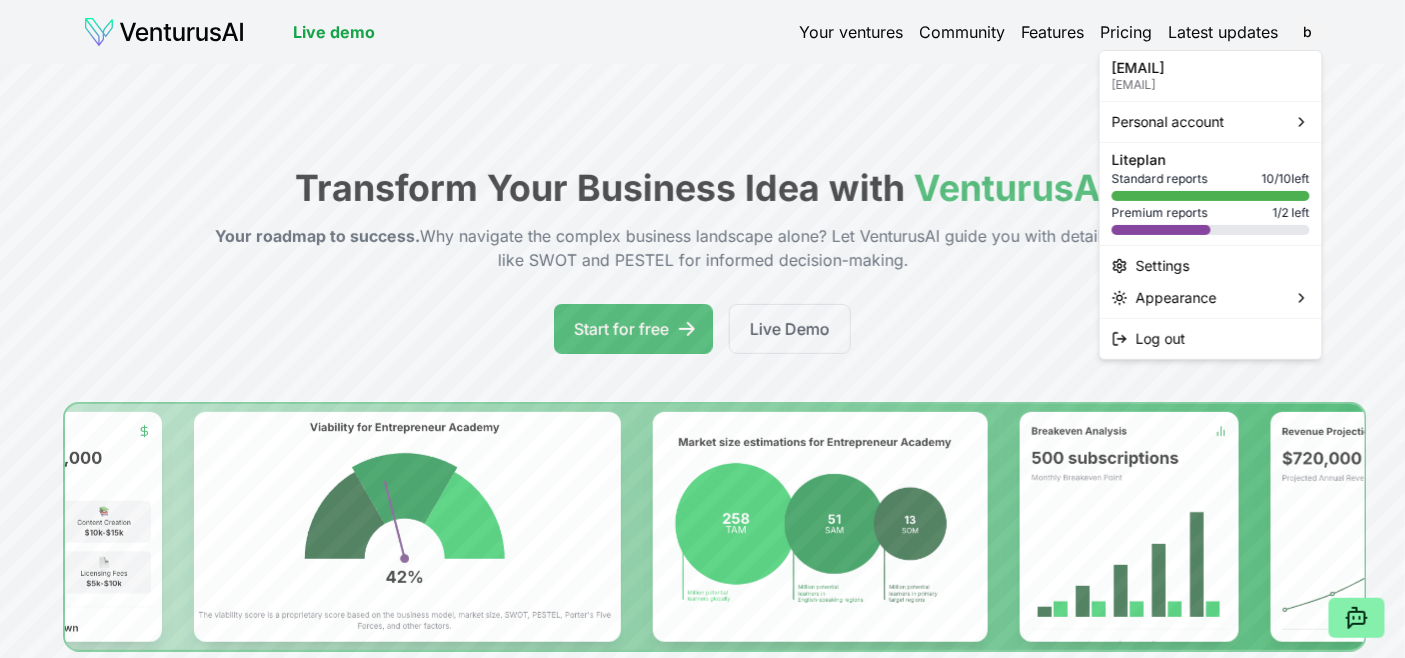 click on "[EMAIL]" at bounding box center (1211, 85) 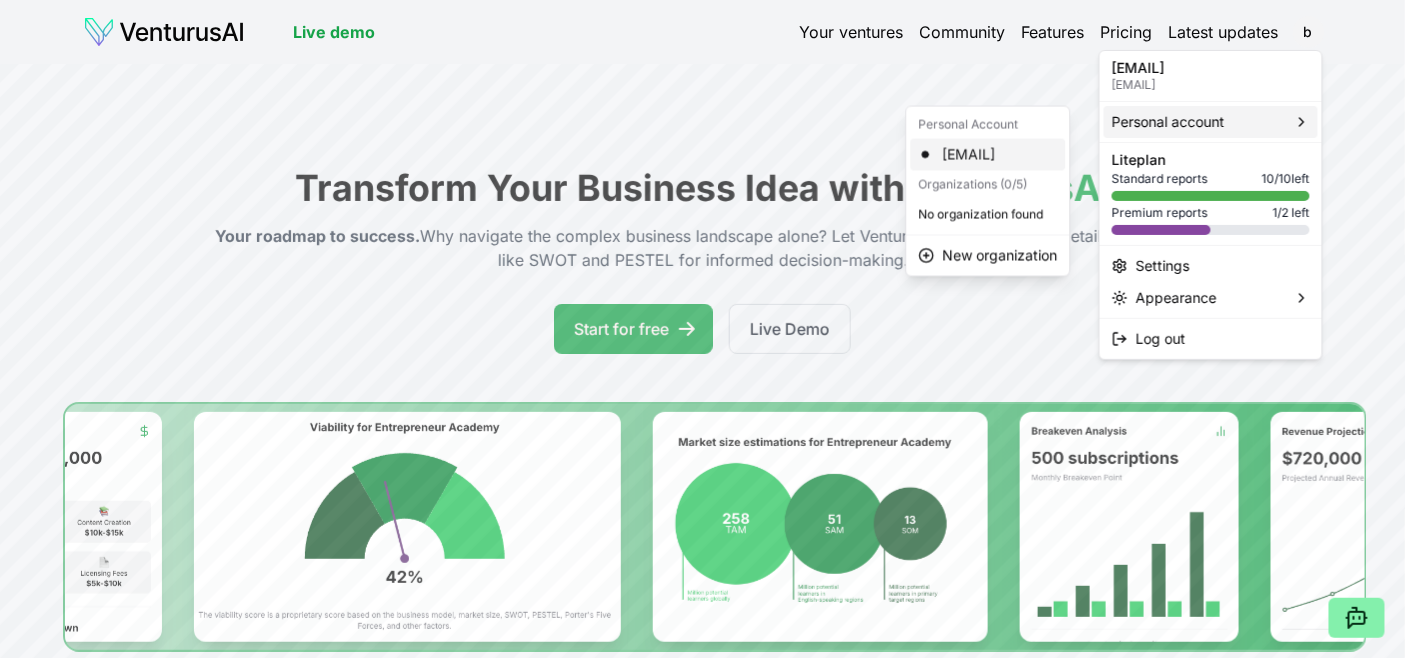 click on "[EMAIL]" at bounding box center [988, 155] 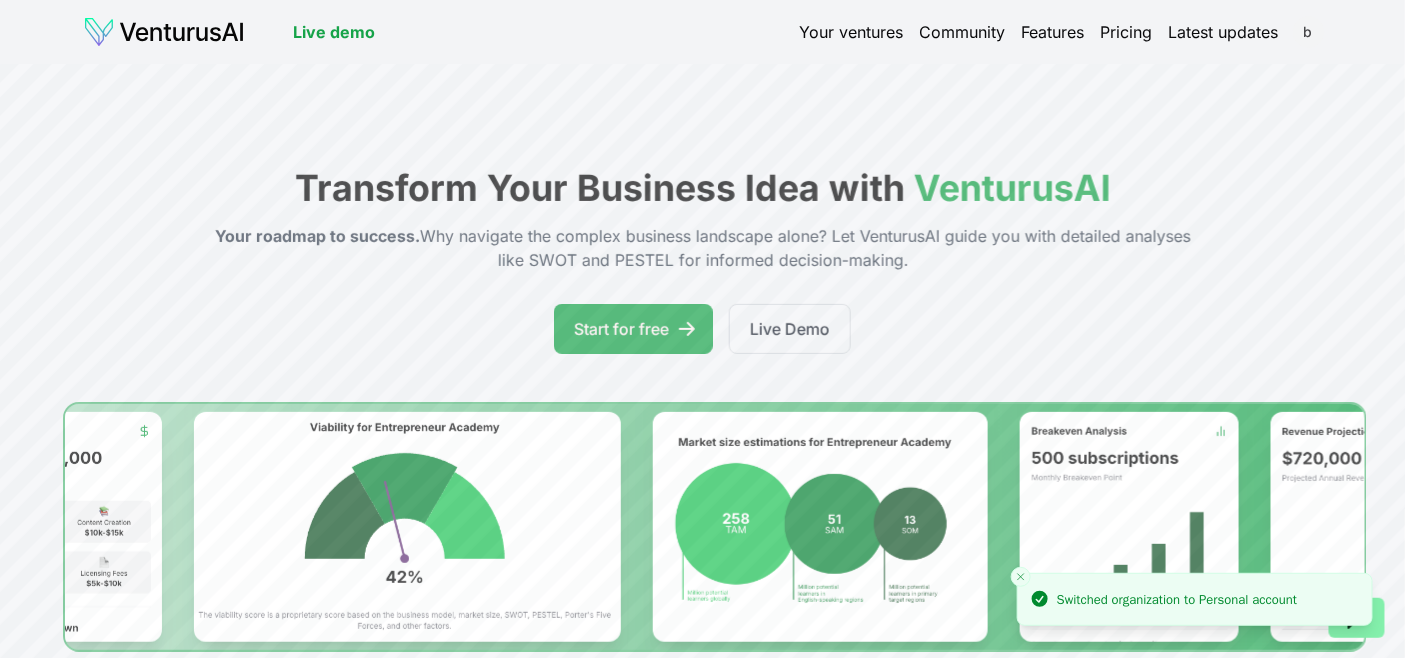 click on "We value your privacy We use cookies to enhance your browsing experience, serve personalized ads or content, and analyze our traffic. By clicking "Accept All", you consent to our use of cookies. Customize    Accept All Customize Consent Preferences   We use cookies to help you navigate efficiently and perform certain functions. You will find detailed information about all cookies under each consent category below. The cookies that are categorized as "Necessary" are stored on your browser as they are essential for enabling the basic functionalities of the site. ...  Show more Necessary Always Active Necessary cookies are required to enable the basic features of this site, such as providing secure log-in or adjusting your consent preferences. These cookies do not store any personally identifiable data. Cookie cookieyes-consent Duration 1 year Description Cookie __cf_bm Duration 1 hour Description This cookie, set by Cloudflare, is used to support Cloudflare Bot Management.  Cookie _cfuvid Duration session lidc" at bounding box center (702, 329) 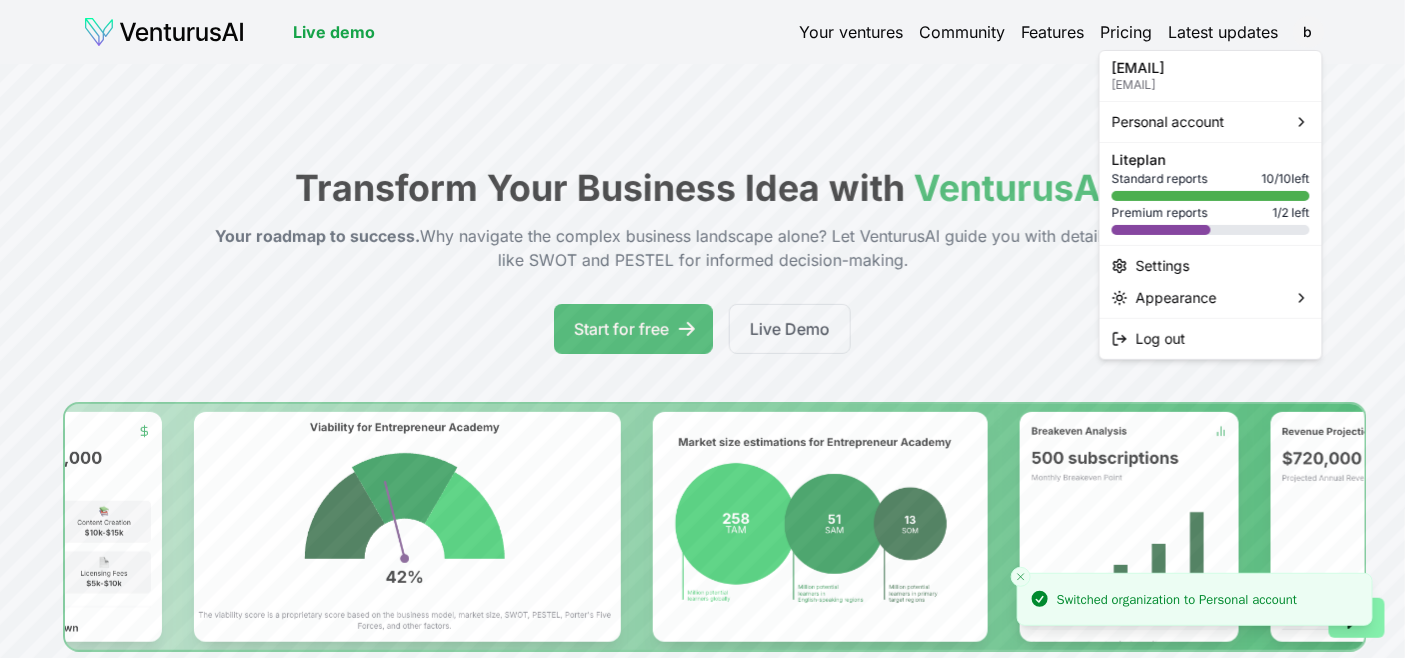 click on "[EMAIL]" at bounding box center [1211, 85] 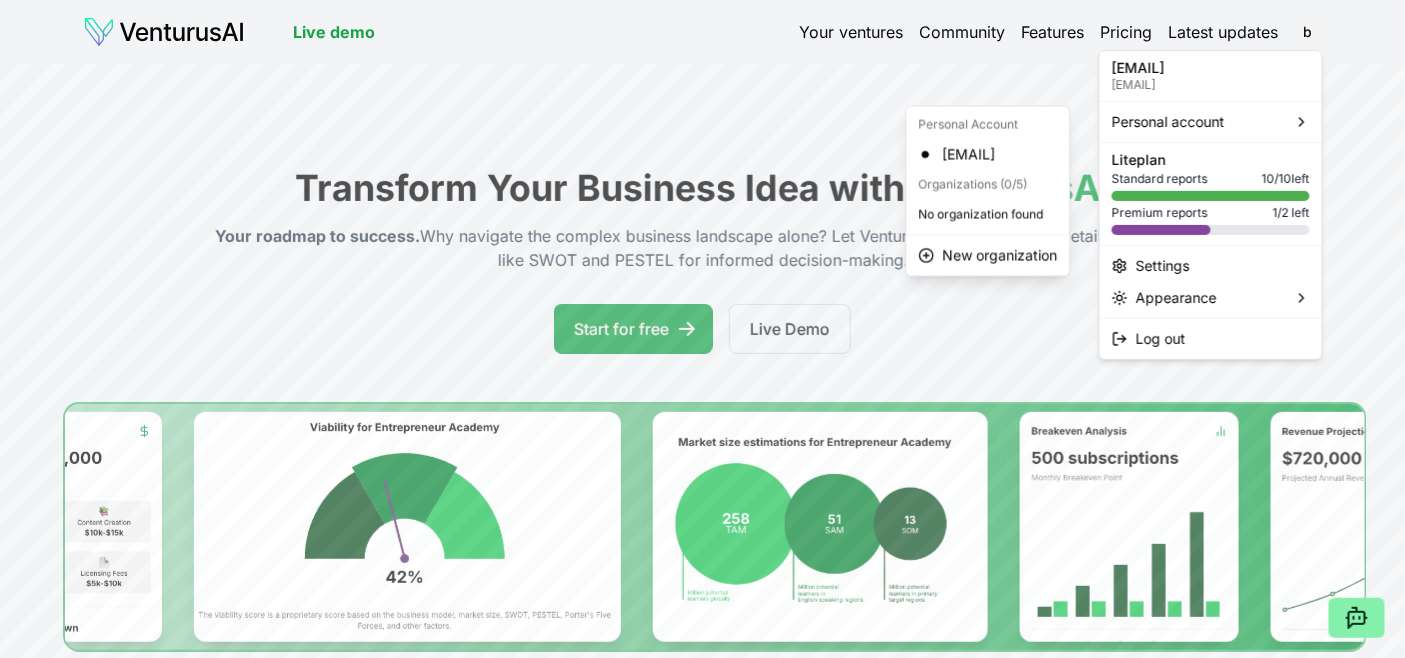 click on "Lite  plan" at bounding box center (1211, 160) 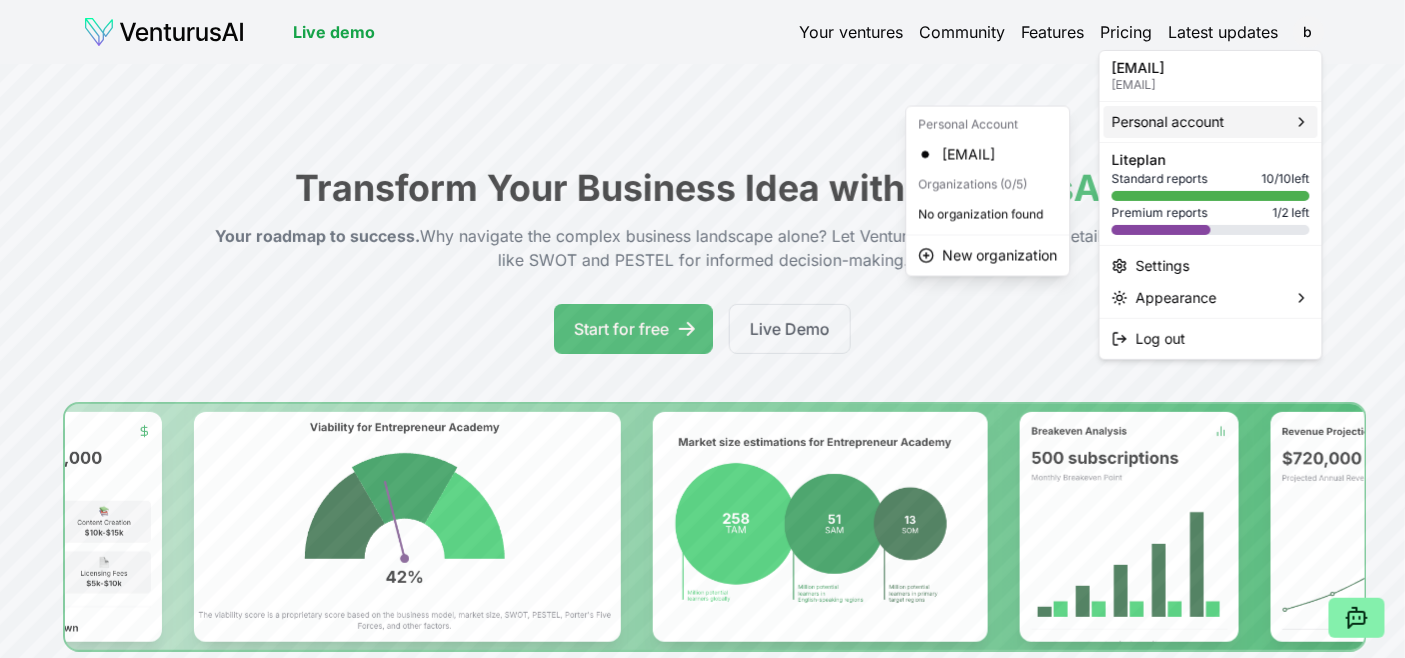 click on "We value your privacy We use cookies to enhance your browsing experience, serve personalized ads or content, and analyze our traffic. By clicking "Accept All", you consent to our use of cookies. Customize    Accept All Customize Consent Preferences   We use cookies to help you navigate efficiently and perform certain functions. You will find detailed information about all cookies under each consent category below. The cookies that are categorized as "Necessary" are stored on your browser as they are essential for enabling the basic functionalities of the site. ...  Show more Necessary Always Active Necessary cookies are required to enable the basic features of this site, such as providing secure log-in or adjusting your consent preferences. These cookies do not store any personally identifiable data. Cookie cookieyes-consent Duration 1 year Description Cookie __cf_bm Duration 1 hour Description This cookie, set by Cloudflare, is used to support Cloudflare Bot Management.  Cookie _cfuvid Duration session lidc" at bounding box center (702, 329) 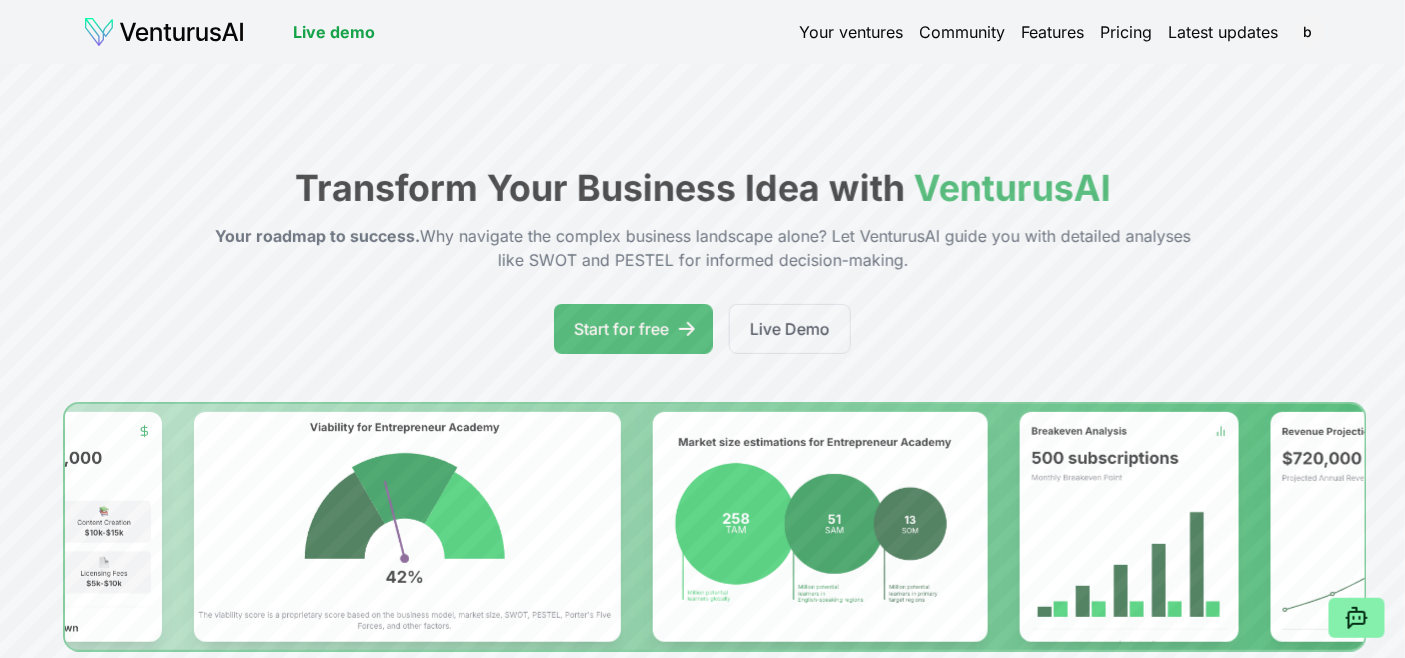 click on "Your ventures" at bounding box center [852, 32] 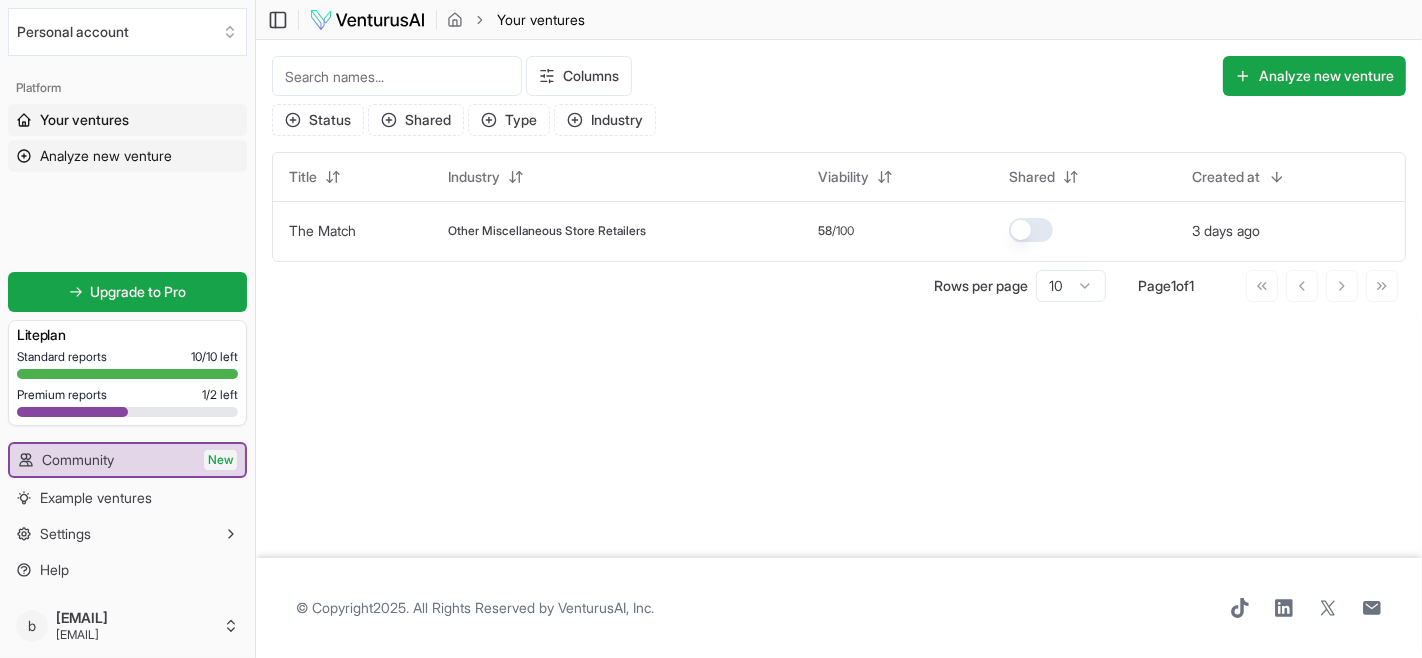 click on "Analyze new venture" at bounding box center [106, 156] 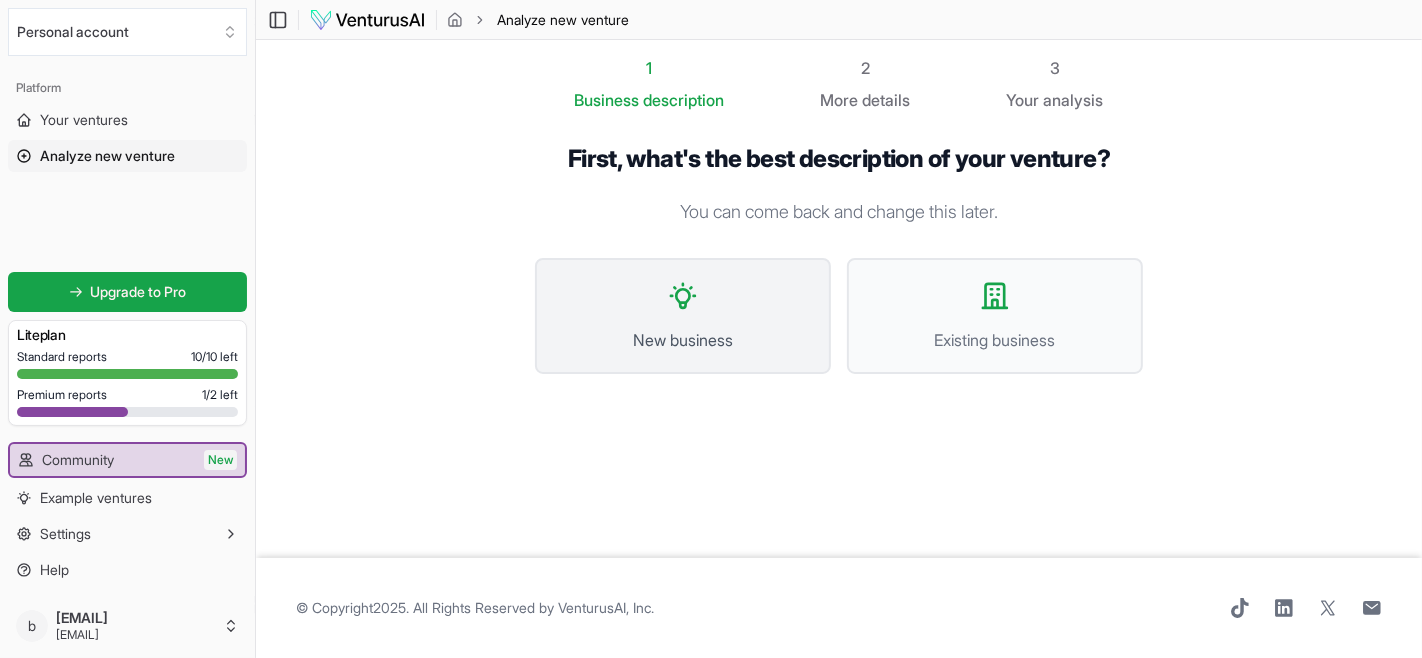 click on "New business" at bounding box center (683, 316) 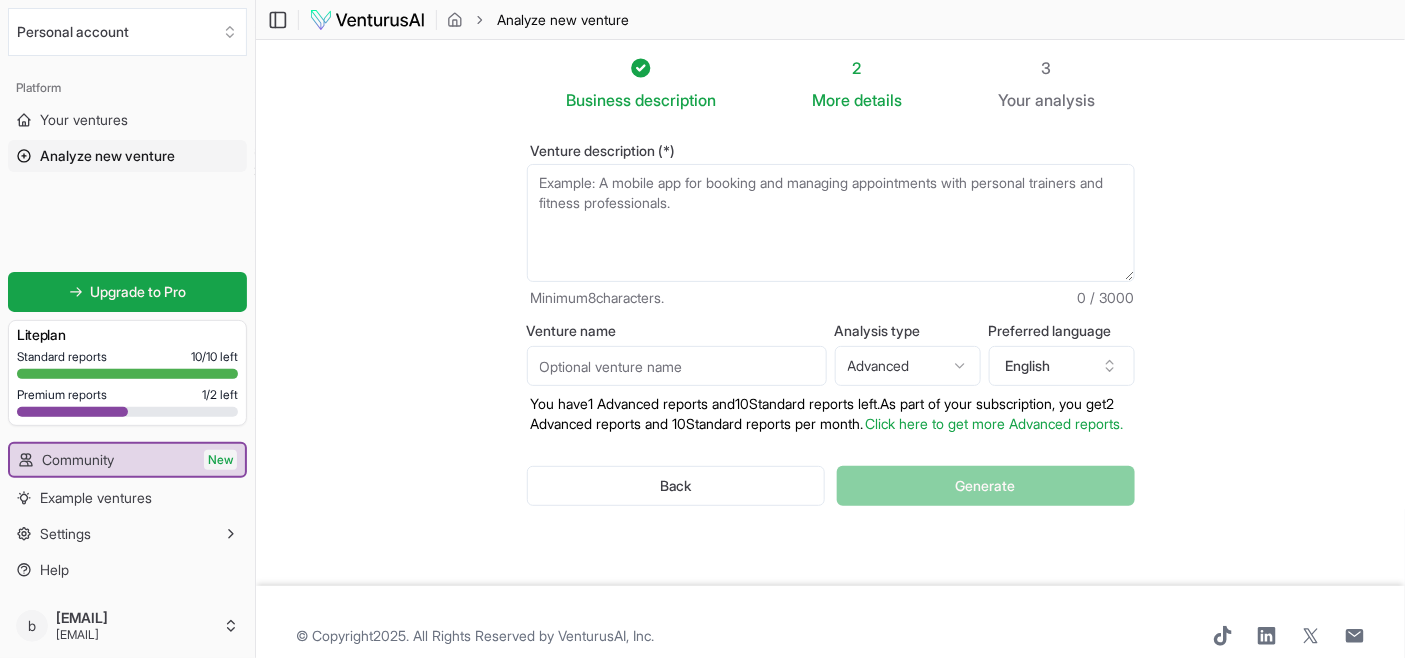 click on "Venture description (*)" at bounding box center (831, 223) 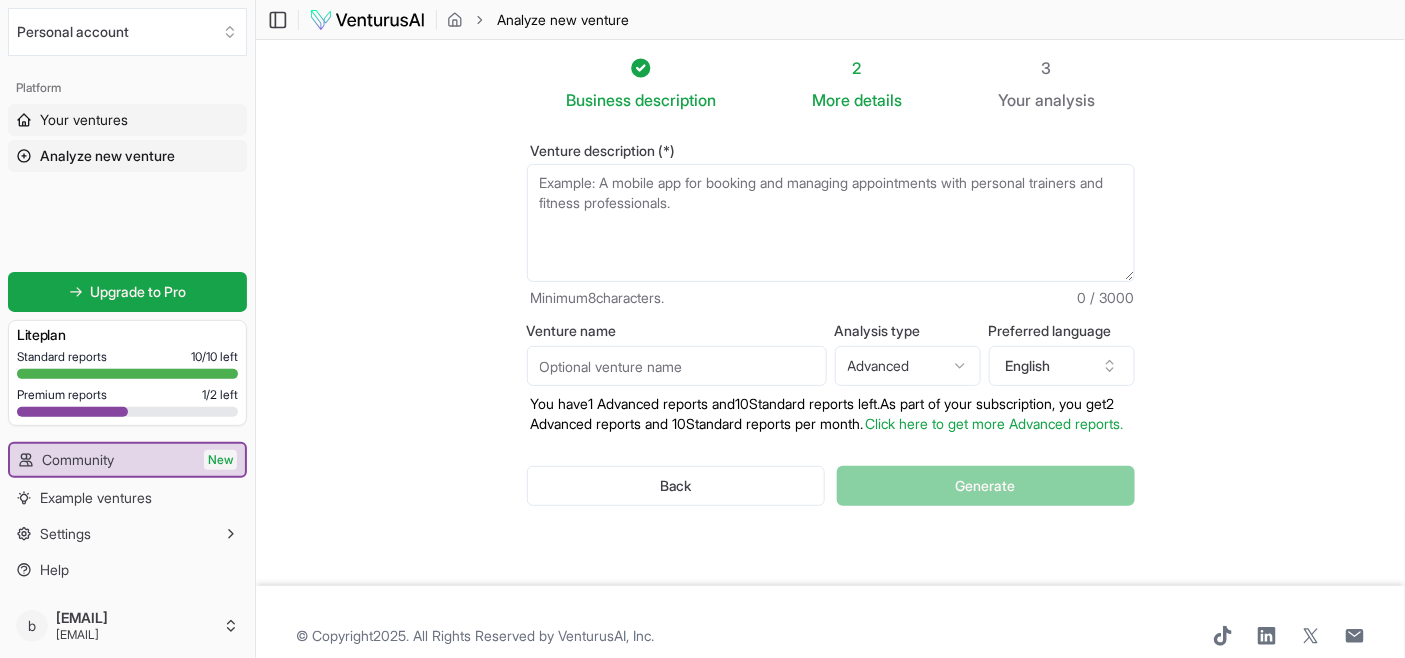 click on "Your ventures" at bounding box center [127, 120] 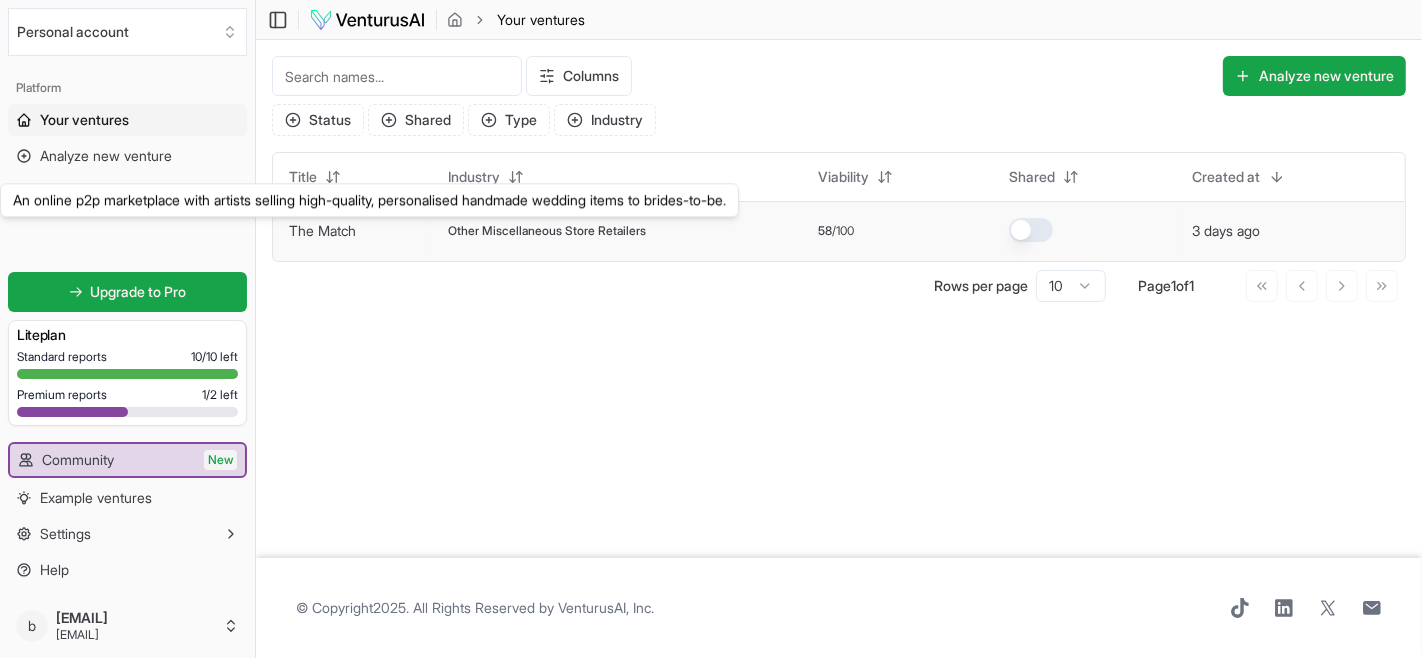 click on "The Match" at bounding box center (322, 231) 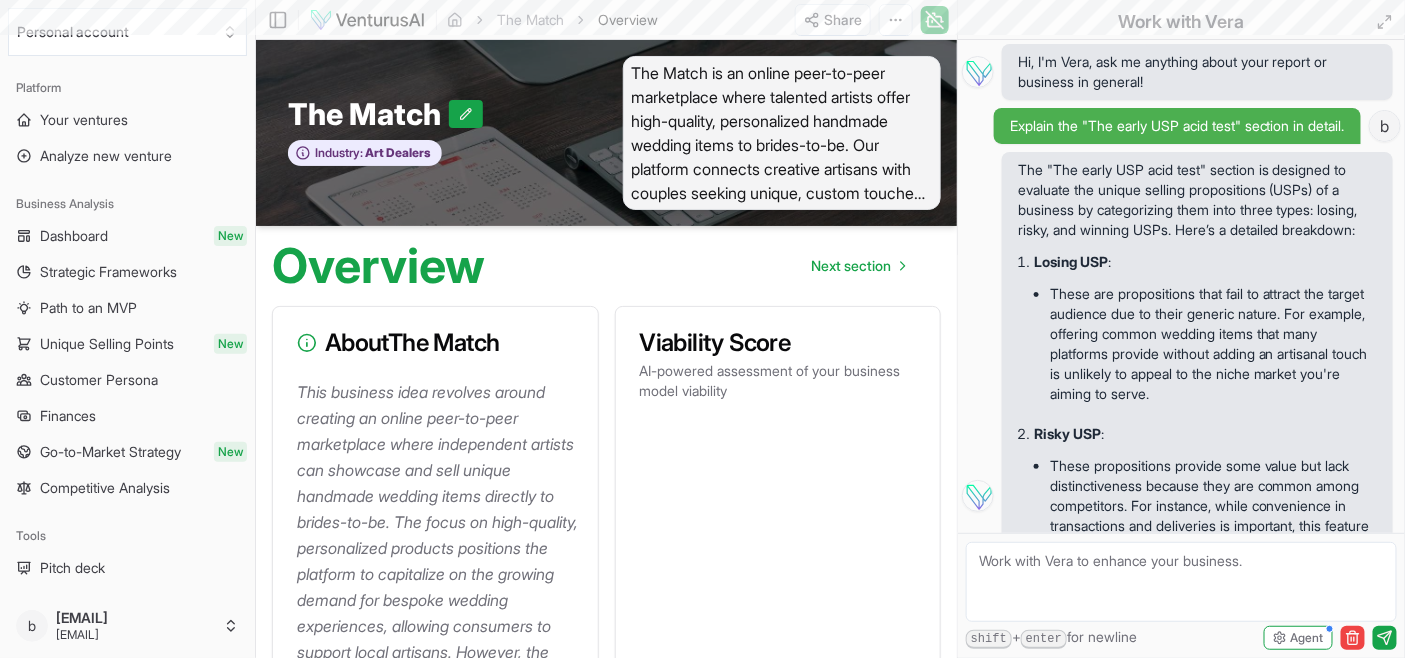 scroll, scrollTop: 3861, scrollLeft: 0, axis: vertical 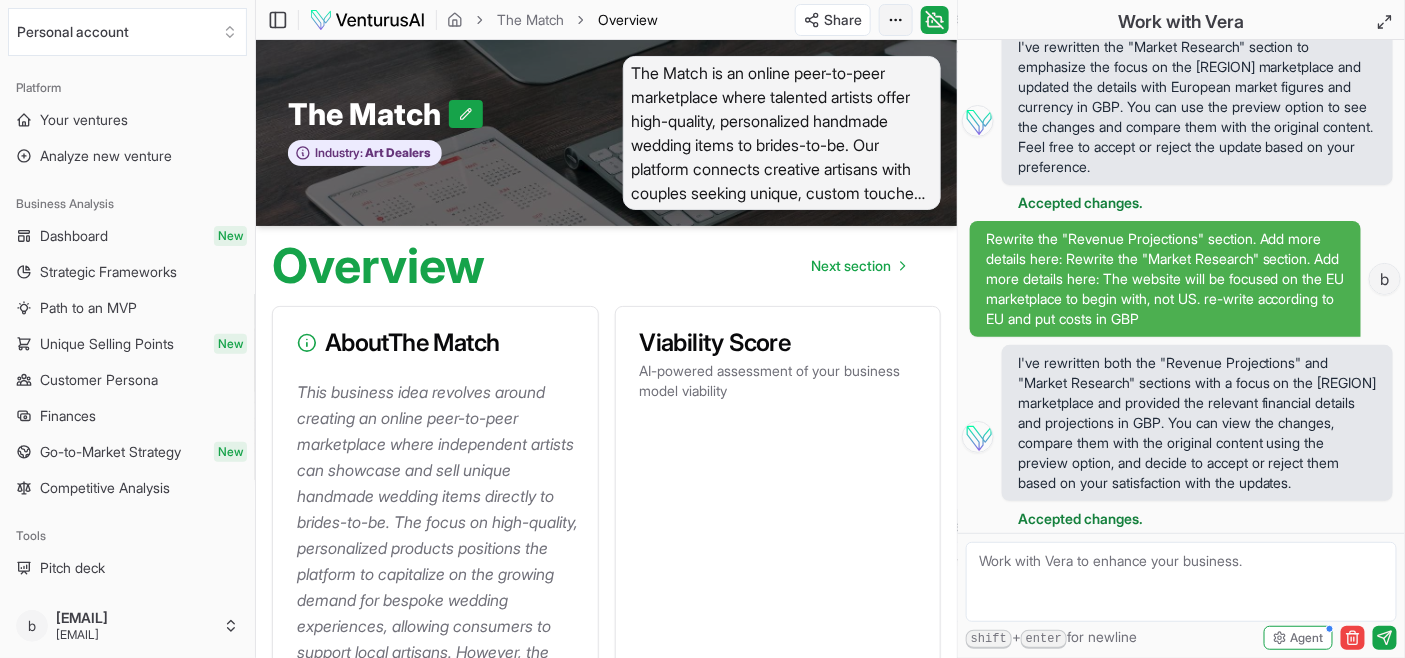 click on "We value your privacy We use cookies to enhance your browsing experience, serve personalized ads or content, and analyze our traffic. By clicking "Accept All", you consent to our use of cookies. Customize    Accept All Customize Consent Preferences   We use cookies to help you navigate efficiently and perform certain functions. You will find detailed information about all cookies under each consent category below. The cookies that are categorized as "Necessary" are stored on your browser as they are essential for enabling the basic functionalities of the site. ...  Show more Necessary Always Active Necessary cookies are required to enable the basic features of this site, such as providing secure log-in or adjusting your consent preferences. These cookies do not store any personally identifiable data. Cookie cookieyes-consent Duration 1 year Description Cookie __cf_bm Duration 1 hour Description This cookie, set by Cloudflare, is used to support Cloudflare Bot Management.  Cookie _cfuvid Duration session lidc" at bounding box center (702, 329) 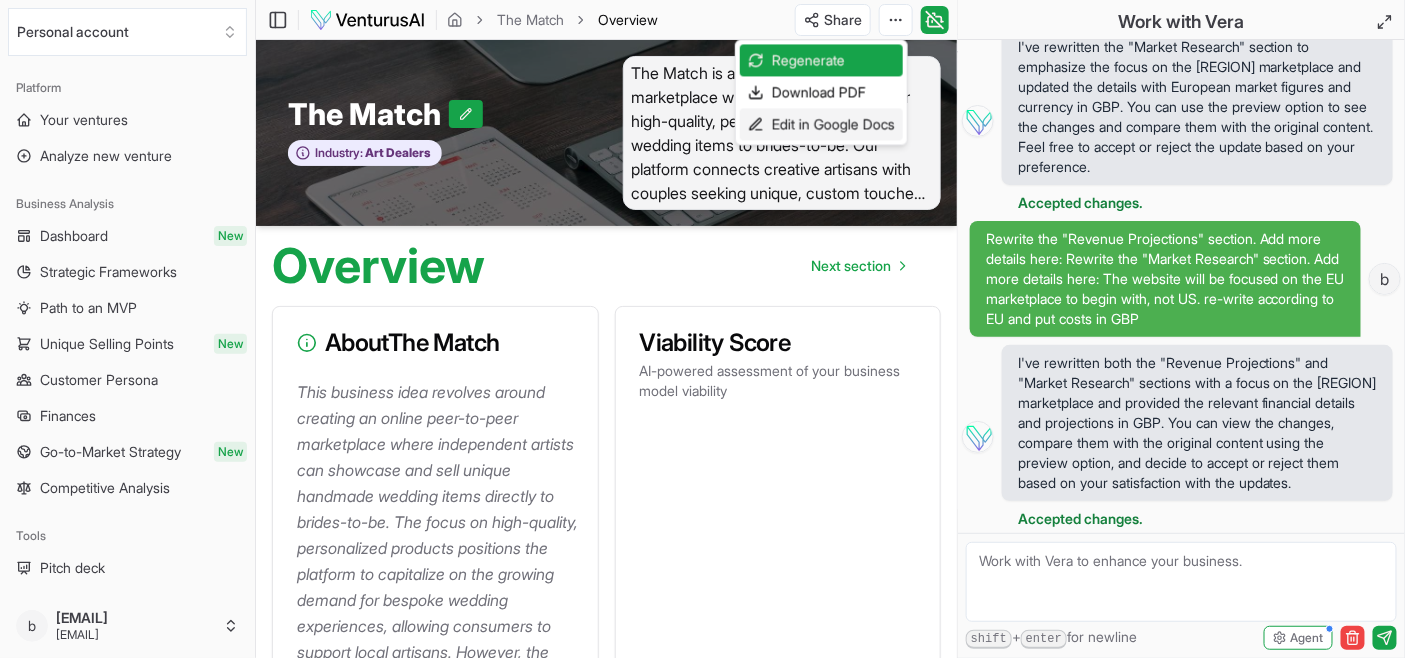 click on "Edit in Google Docs" at bounding box center [821, 124] 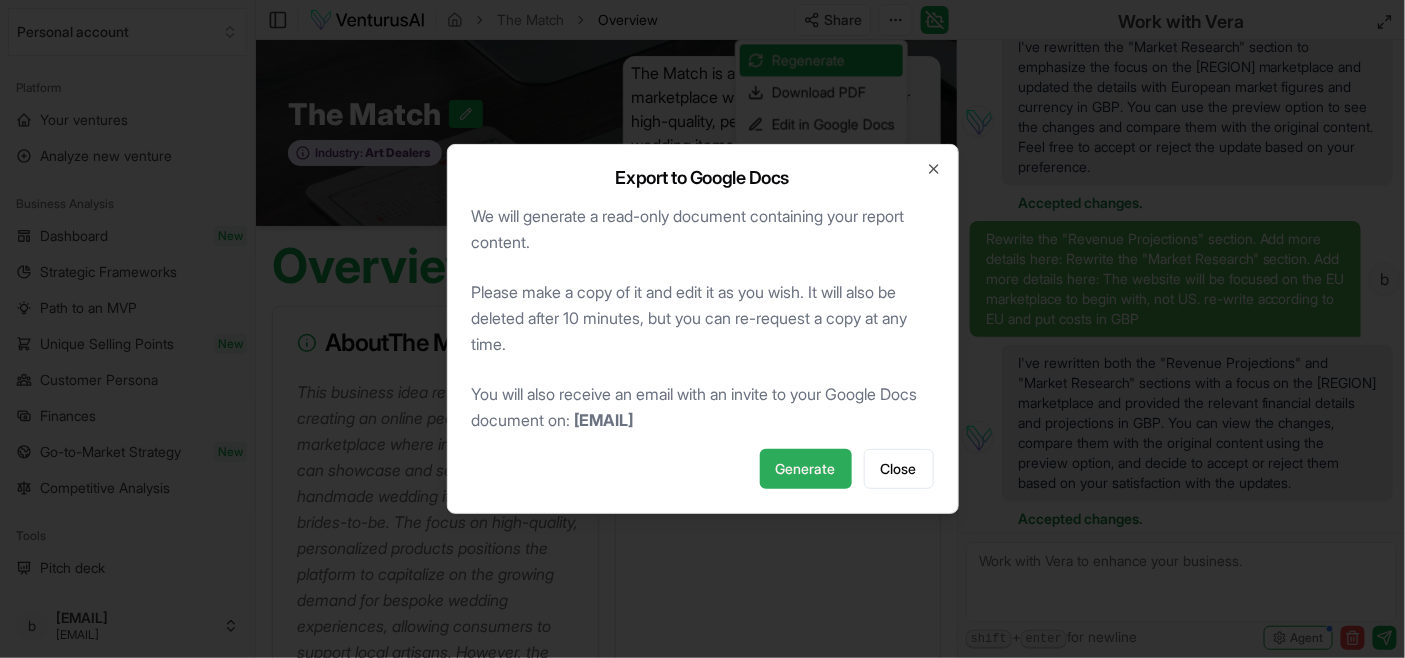 click on "Generate" at bounding box center [806, 469] 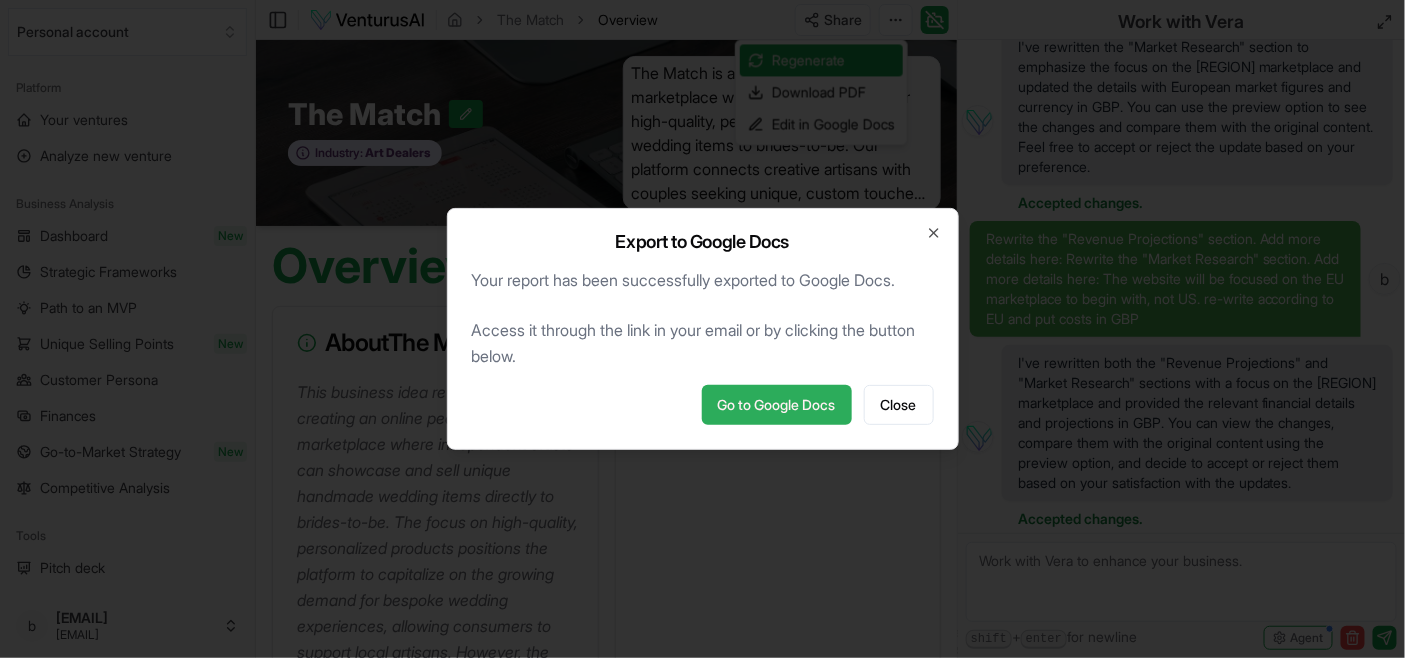 click on "Go to Google Docs" at bounding box center [777, 405] 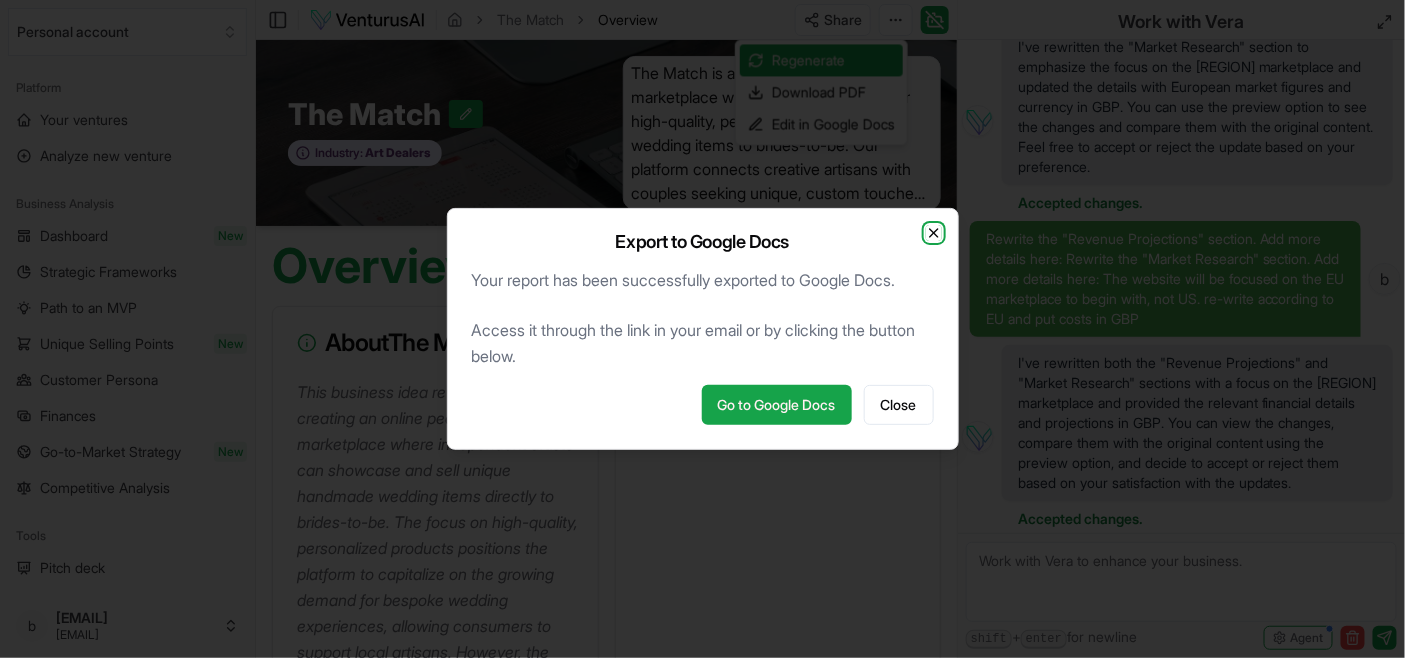 click 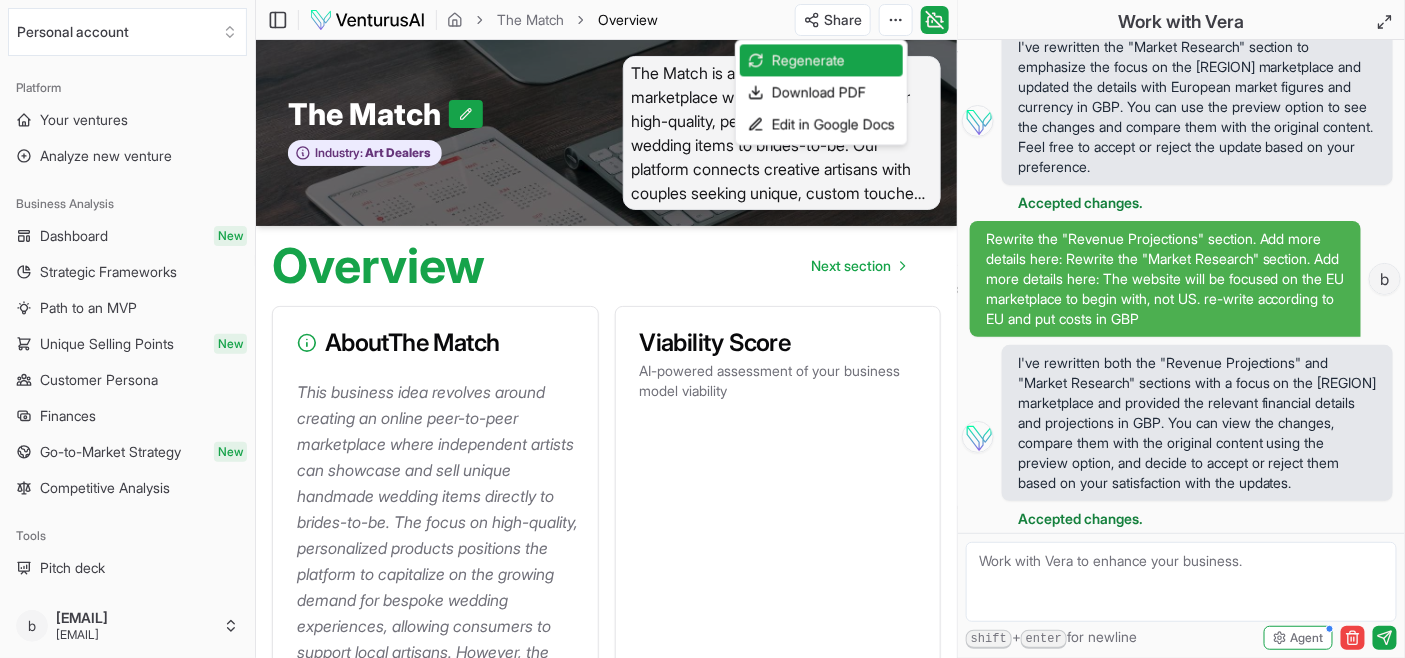 click on "We value your privacy We use cookies to enhance your browsing experience, serve personalized ads or content, and analyze our traffic. By clicking "Accept All", you consent to our use of cookies. Customize    Accept All Customize Consent Preferences   We use cookies to help you navigate efficiently and perform certain functions. You will find detailed information about all cookies under each consent category below. The cookies that are categorized as "Necessary" are stored on your browser as they are essential for enabling the basic functionalities of the site. ...  Show more Necessary Always Active Necessary cookies are required to enable the basic features of this site, such as providing secure log-in or adjusting your consent preferences. These cookies do not store any personally identifiable data. Cookie cookieyes-consent Duration 1 year Description Cookie __cf_bm Duration 1 hour Description This cookie, set by Cloudflare, is used to support Cloudflare Bot Management.  Cookie _cfuvid Duration session lidc" at bounding box center (702, 329) 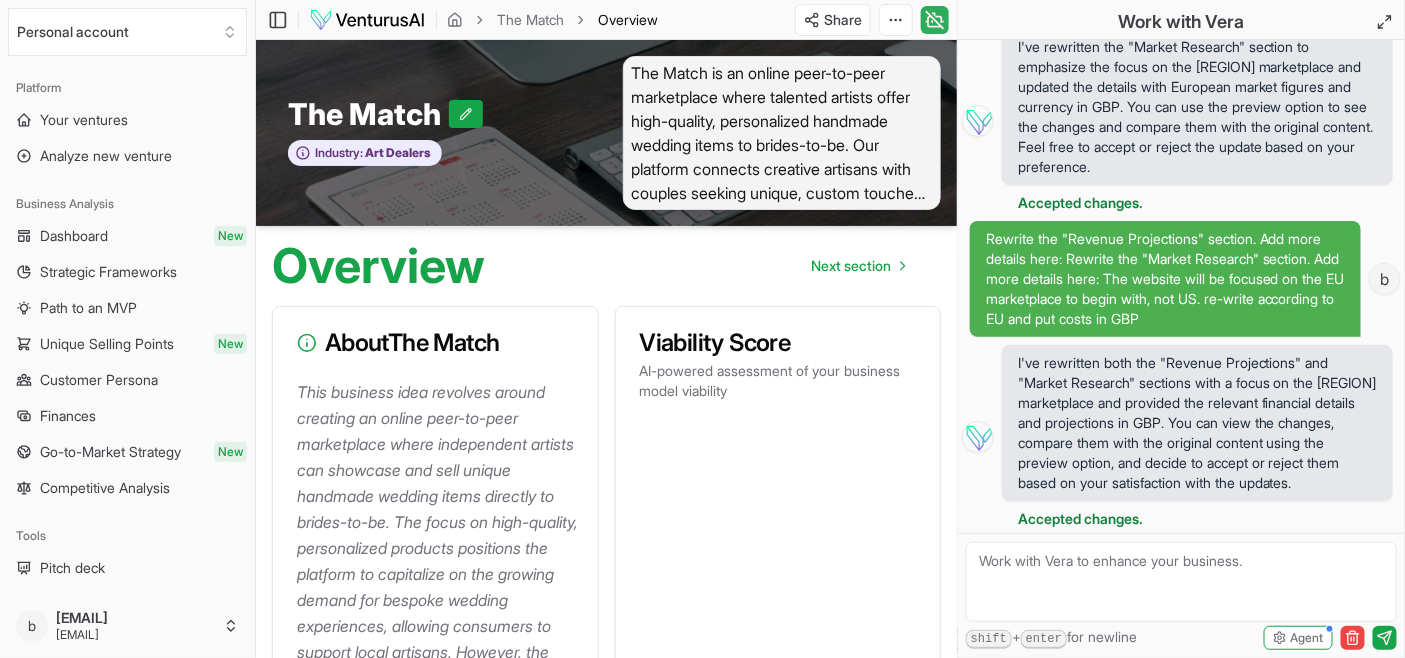 click 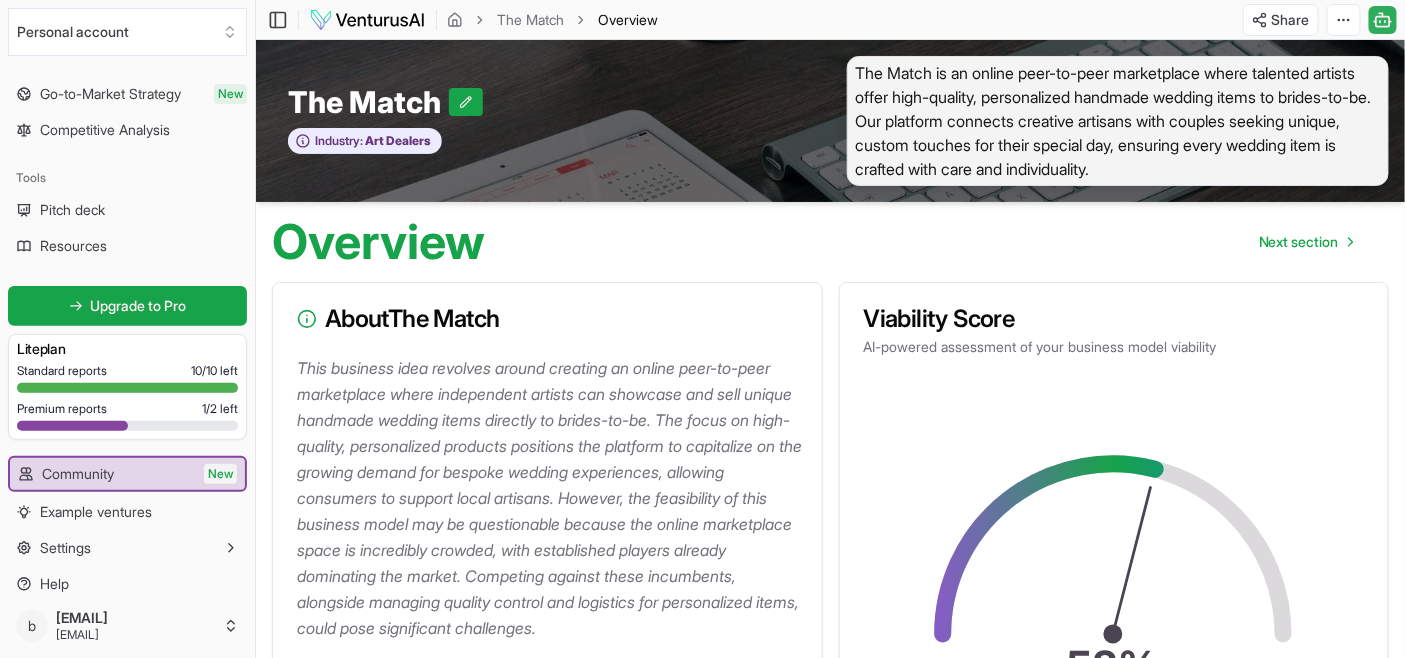 scroll, scrollTop: 370, scrollLeft: 0, axis: vertical 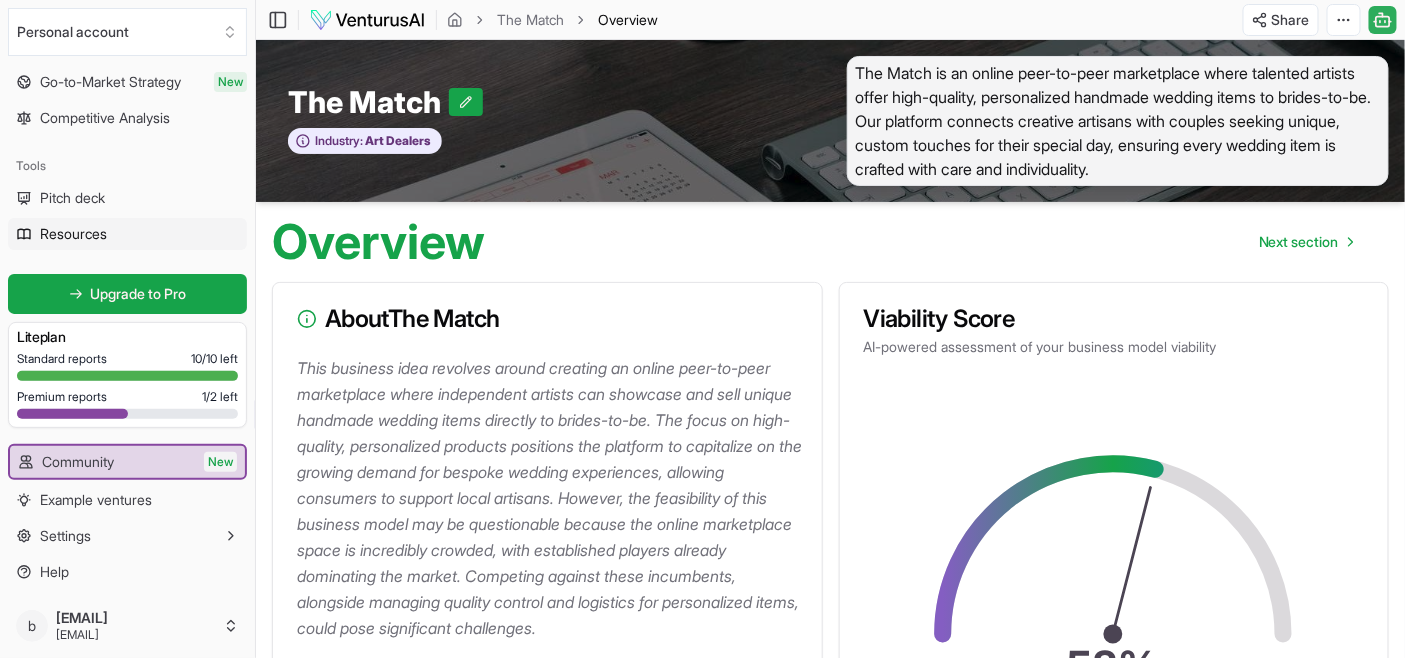 click on "Resources" at bounding box center (73, 234) 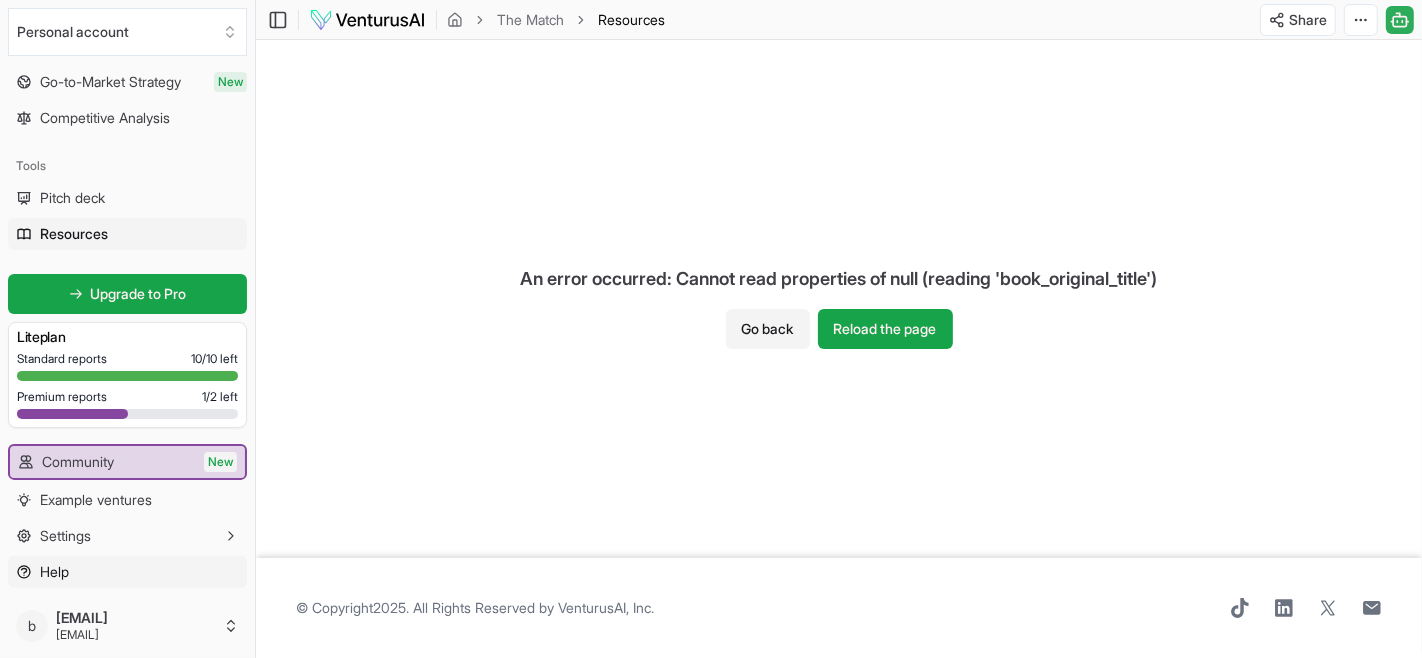 click on "Help" at bounding box center (127, 572) 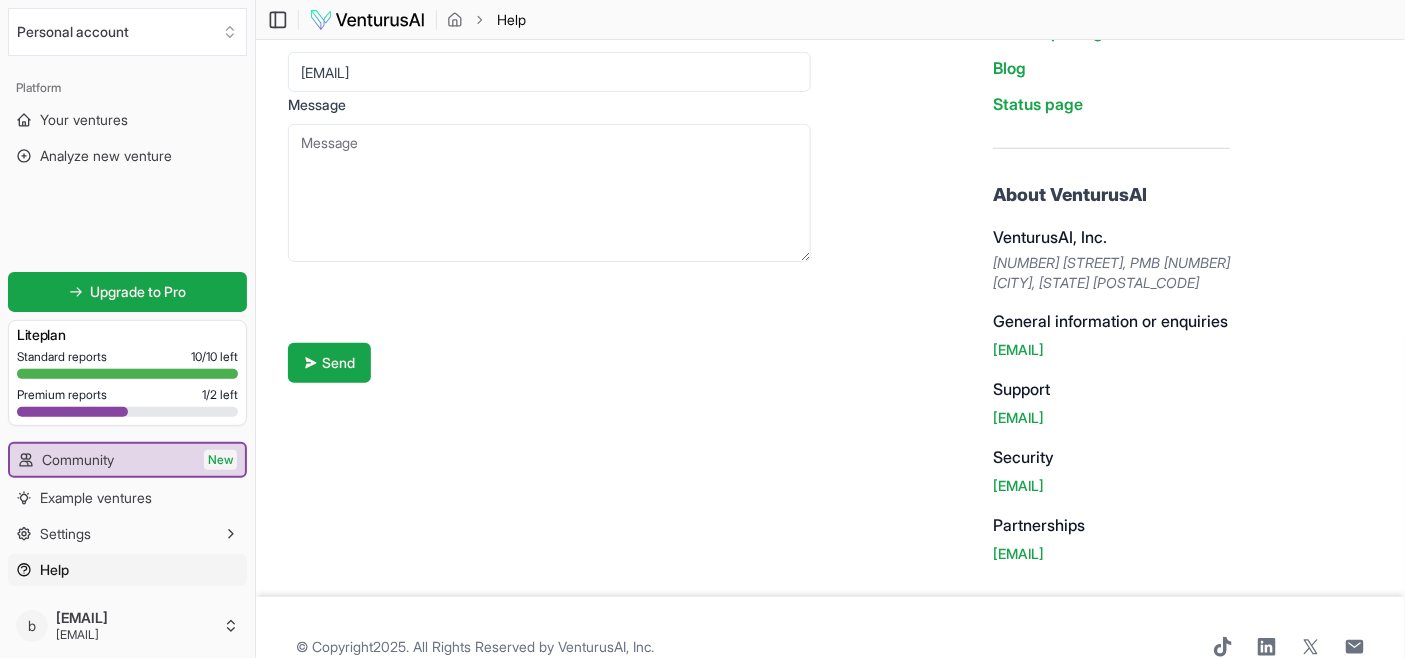 scroll, scrollTop: 211, scrollLeft: 0, axis: vertical 